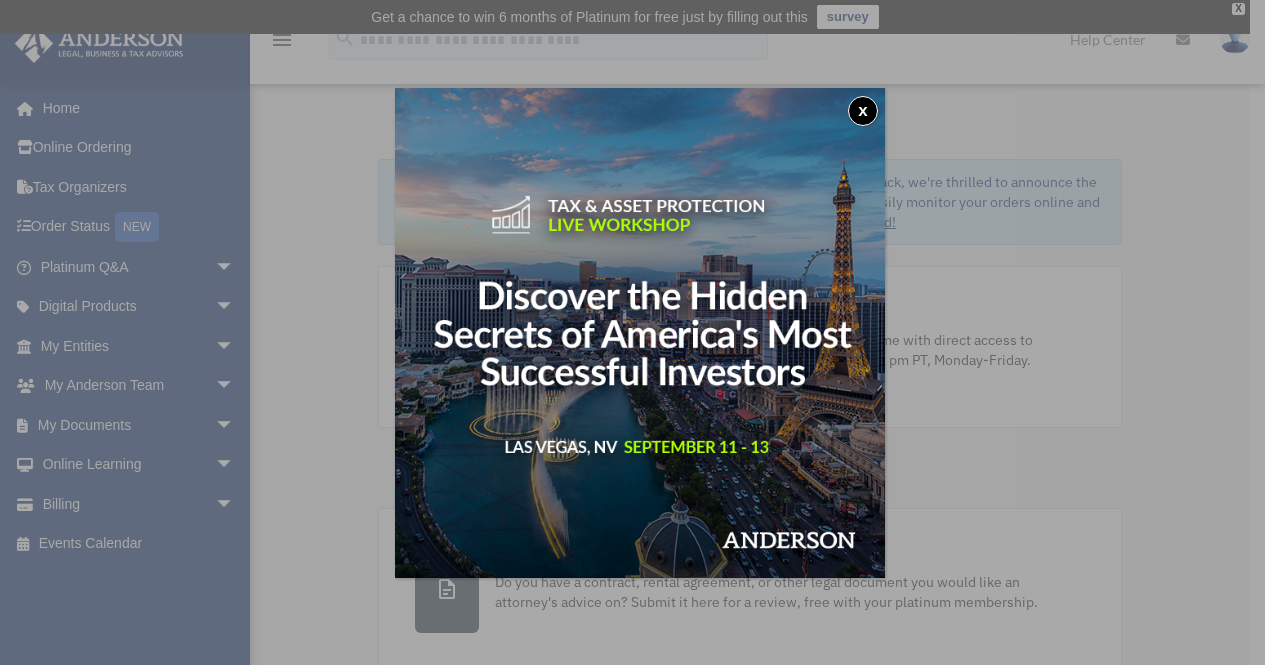 scroll, scrollTop: 0, scrollLeft: 0, axis: both 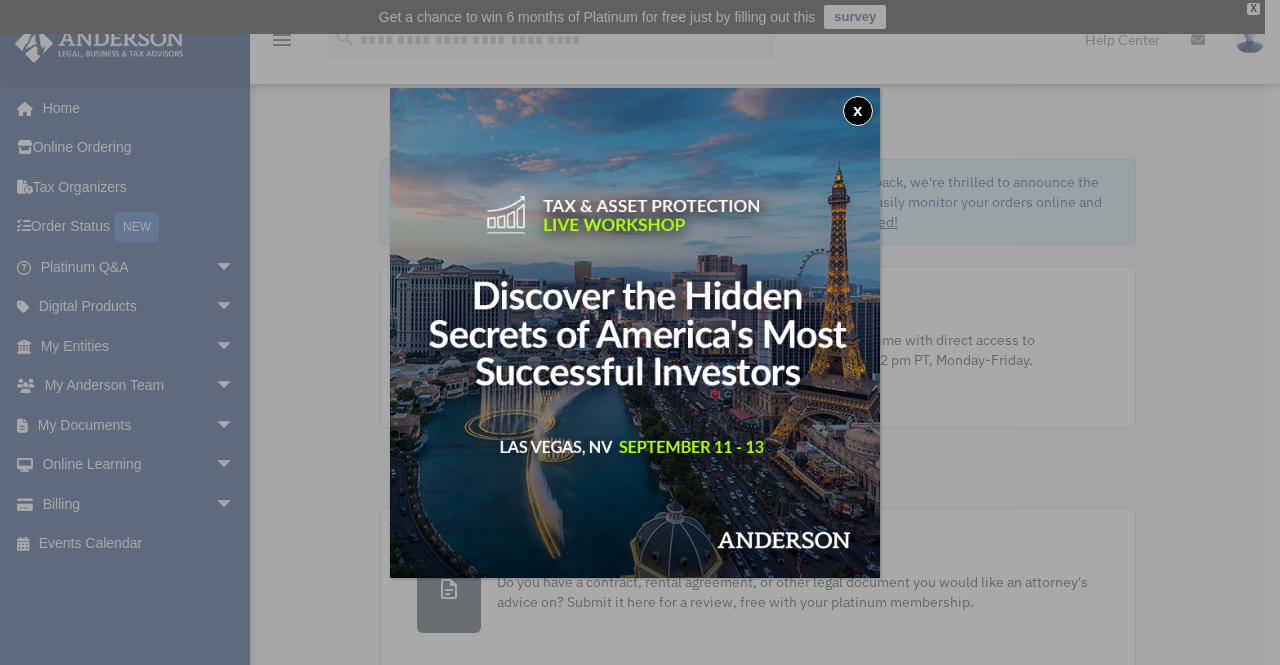 click on "x" at bounding box center [858, 111] 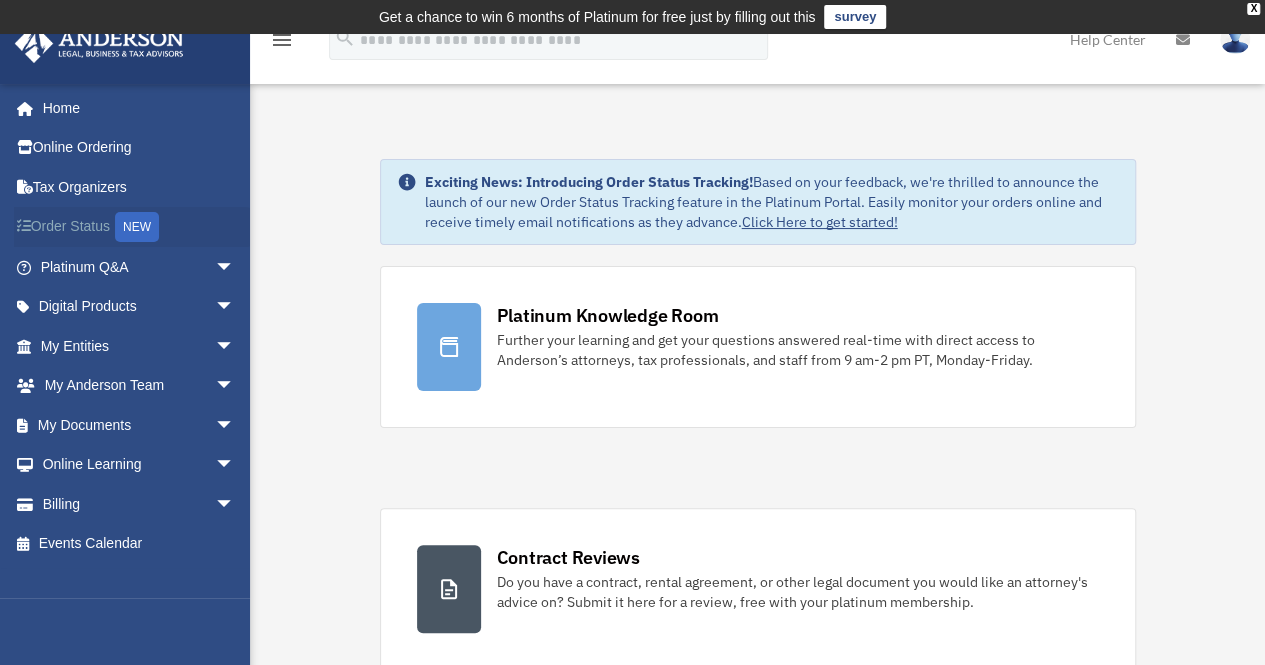 click on "Order Status  NEW" at bounding box center [139, 227] 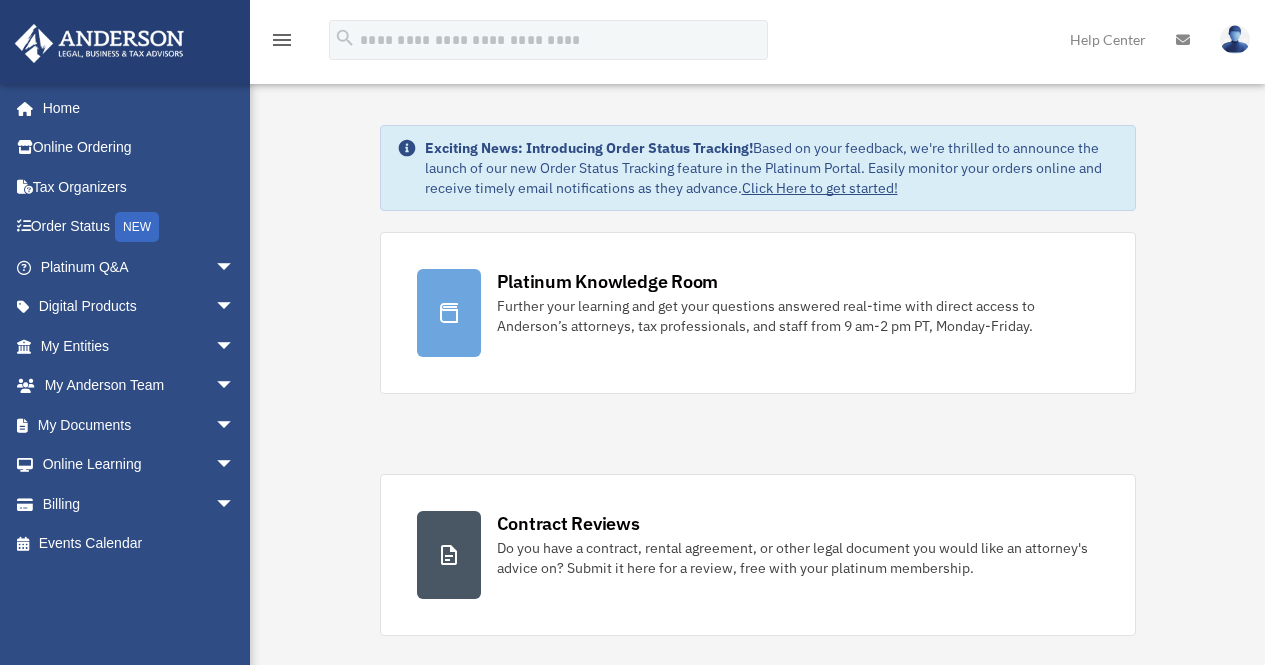 scroll, scrollTop: 0, scrollLeft: 0, axis: both 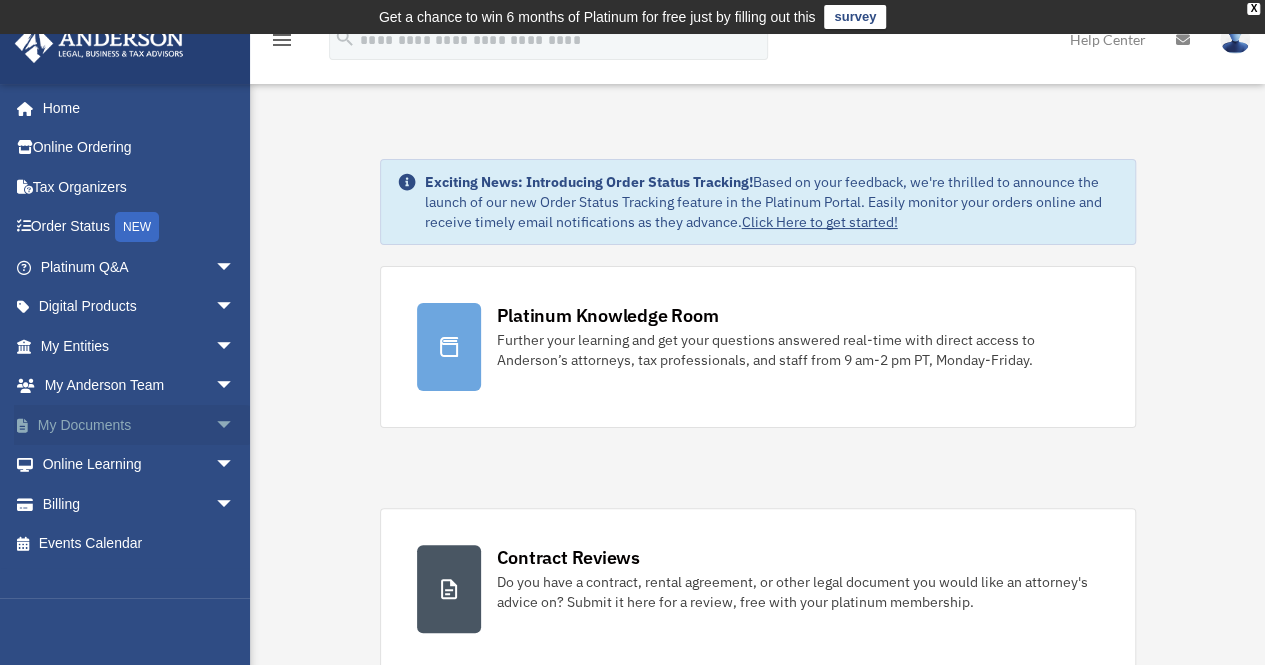 click on "arrow_drop_down" at bounding box center [235, 425] 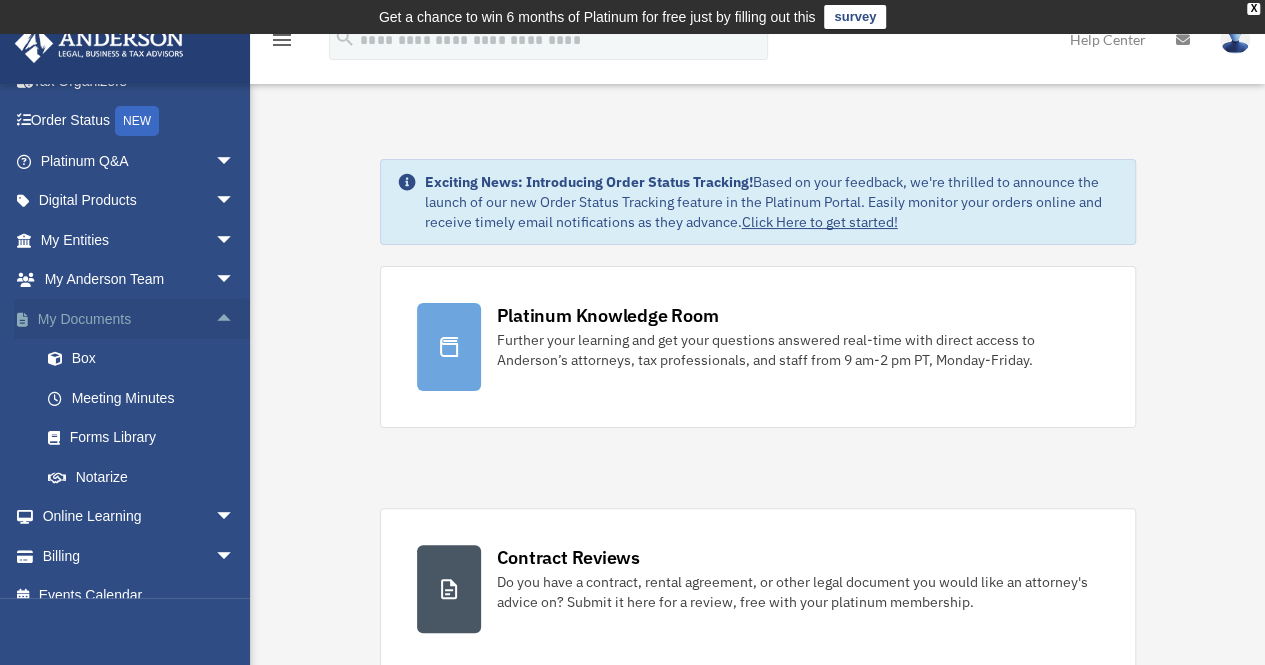 scroll, scrollTop: 116, scrollLeft: 0, axis: vertical 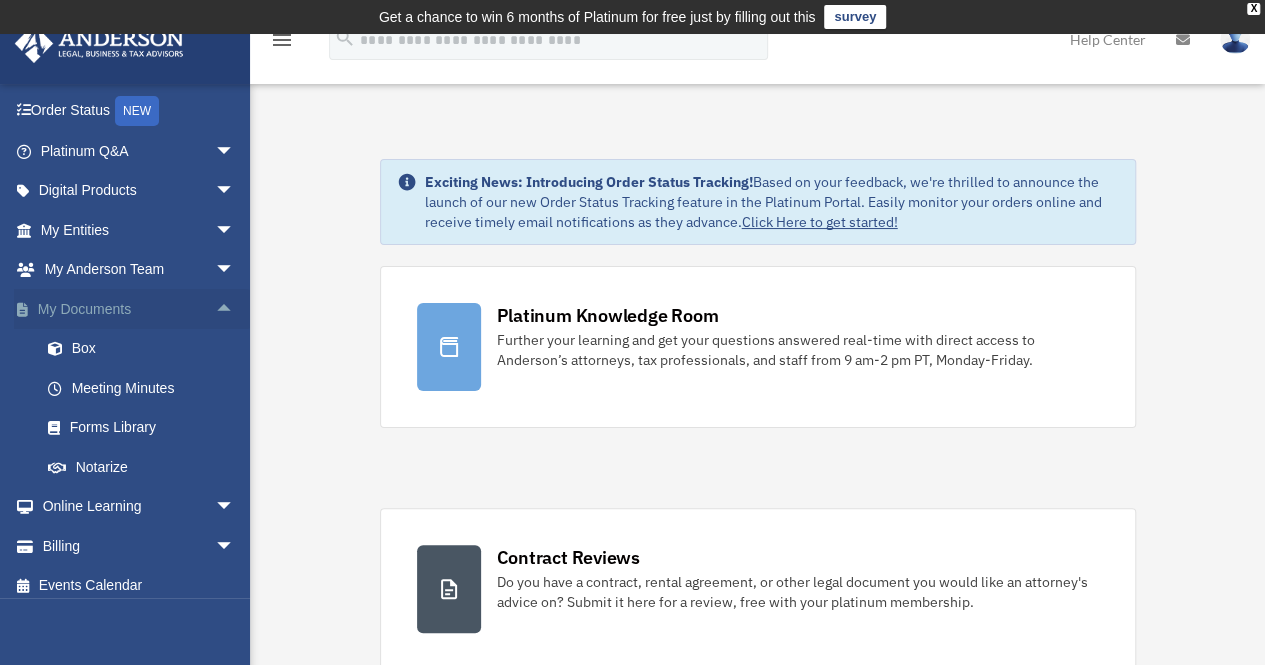 click on "arrow_drop_up" at bounding box center (235, 309) 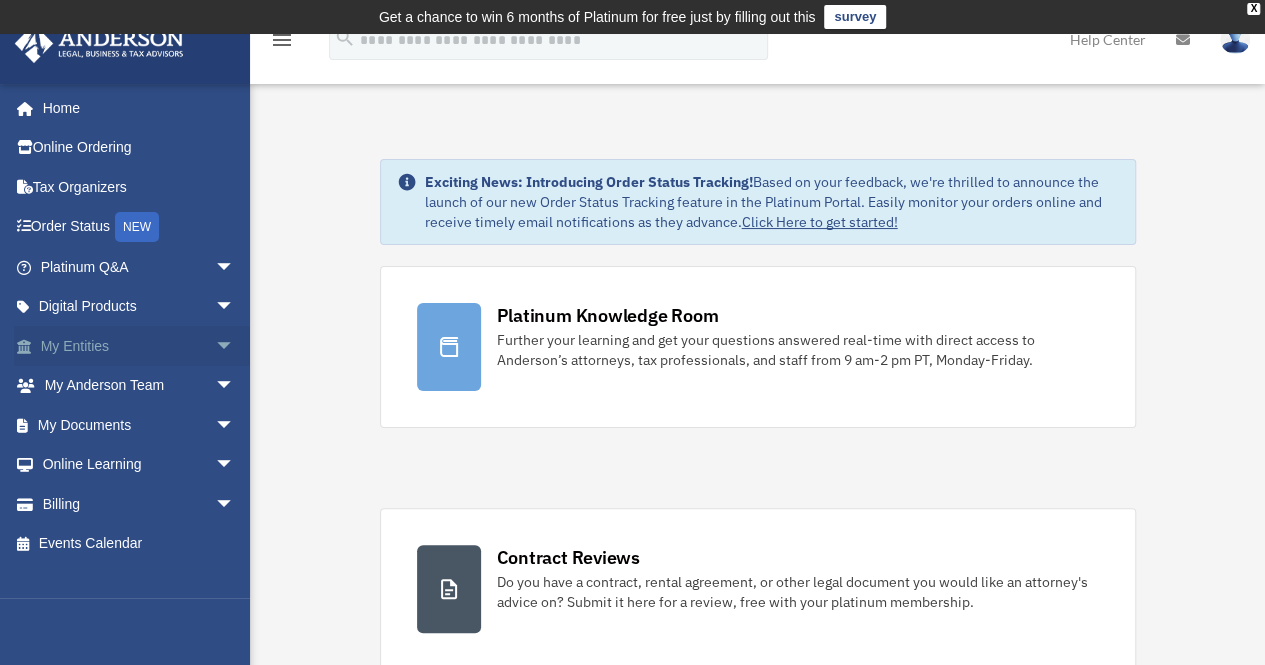 click on "arrow_drop_down" at bounding box center [235, 346] 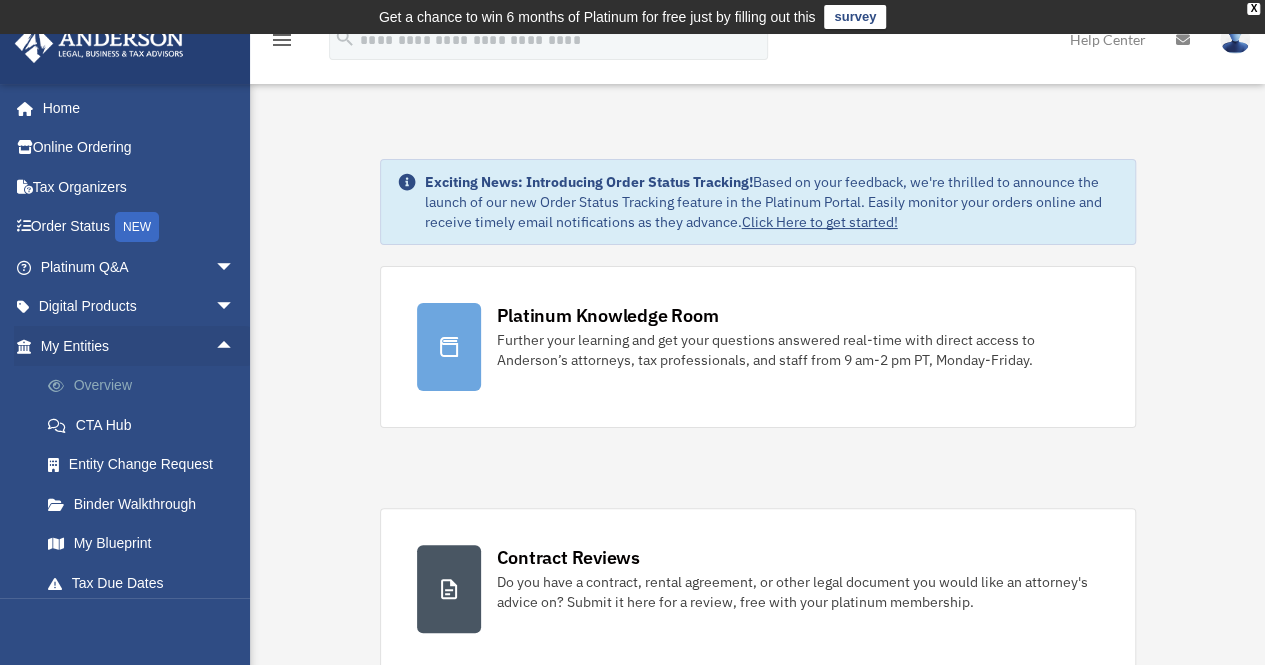 click on "Overview" at bounding box center (146, 386) 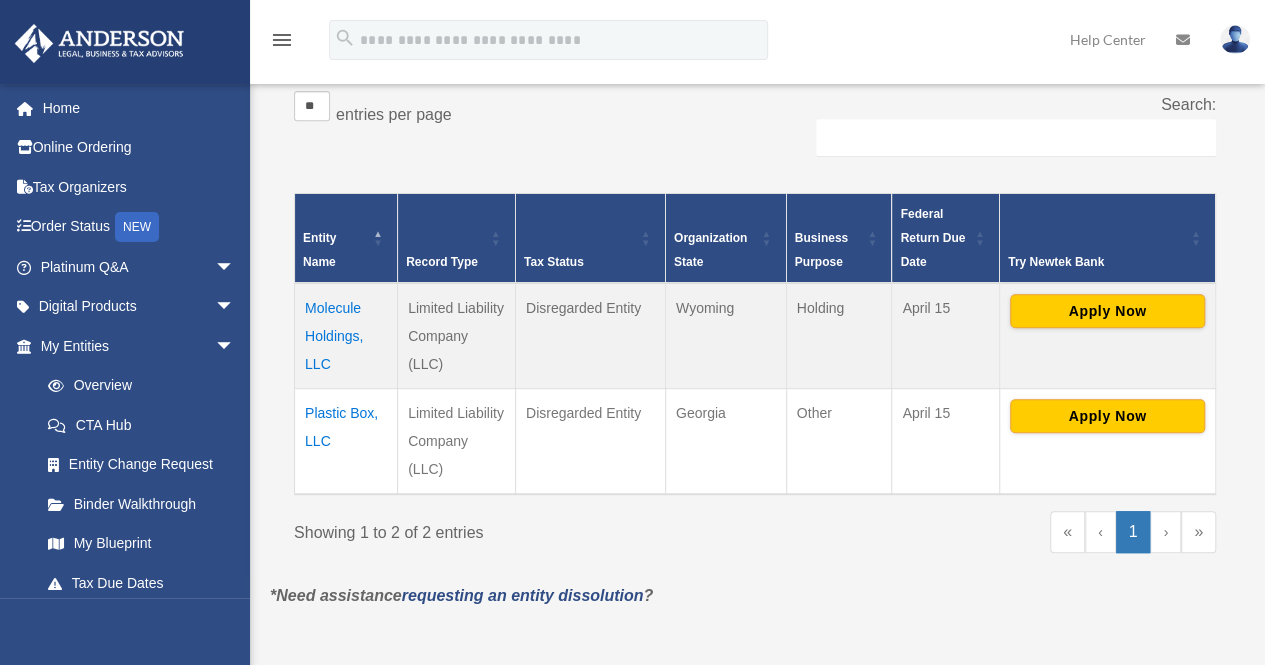 scroll, scrollTop: 362, scrollLeft: 0, axis: vertical 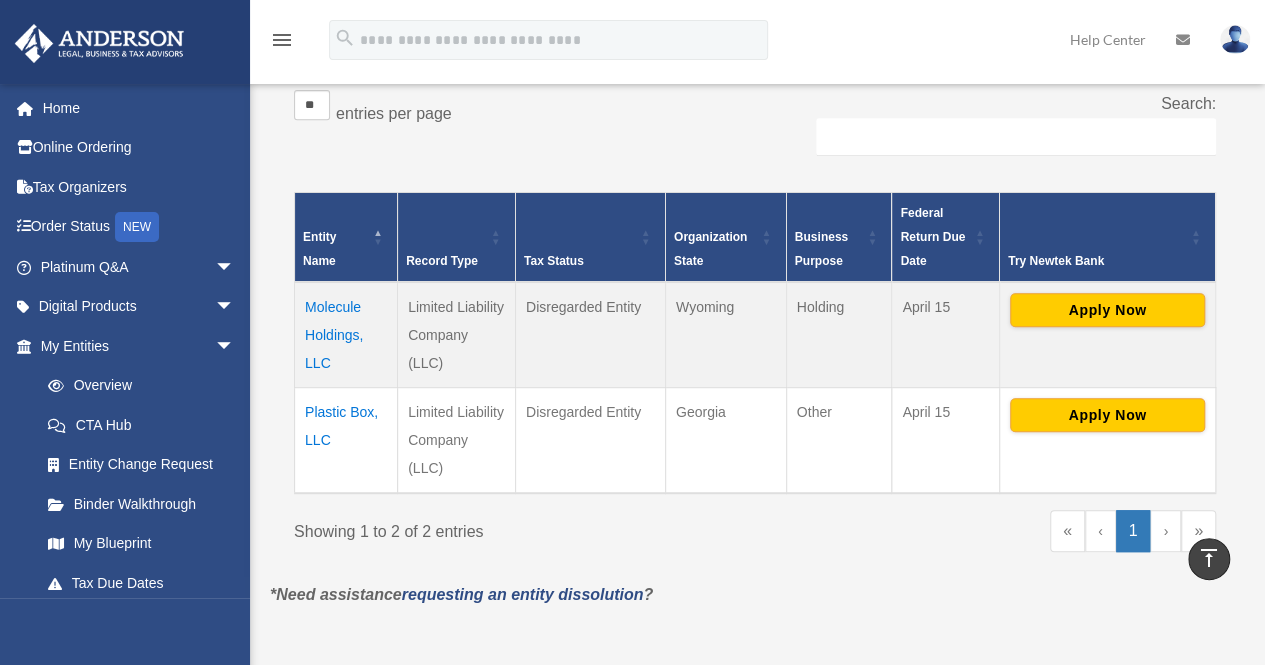 click on "Plastic Box, LLC" at bounding box center (346, 440) 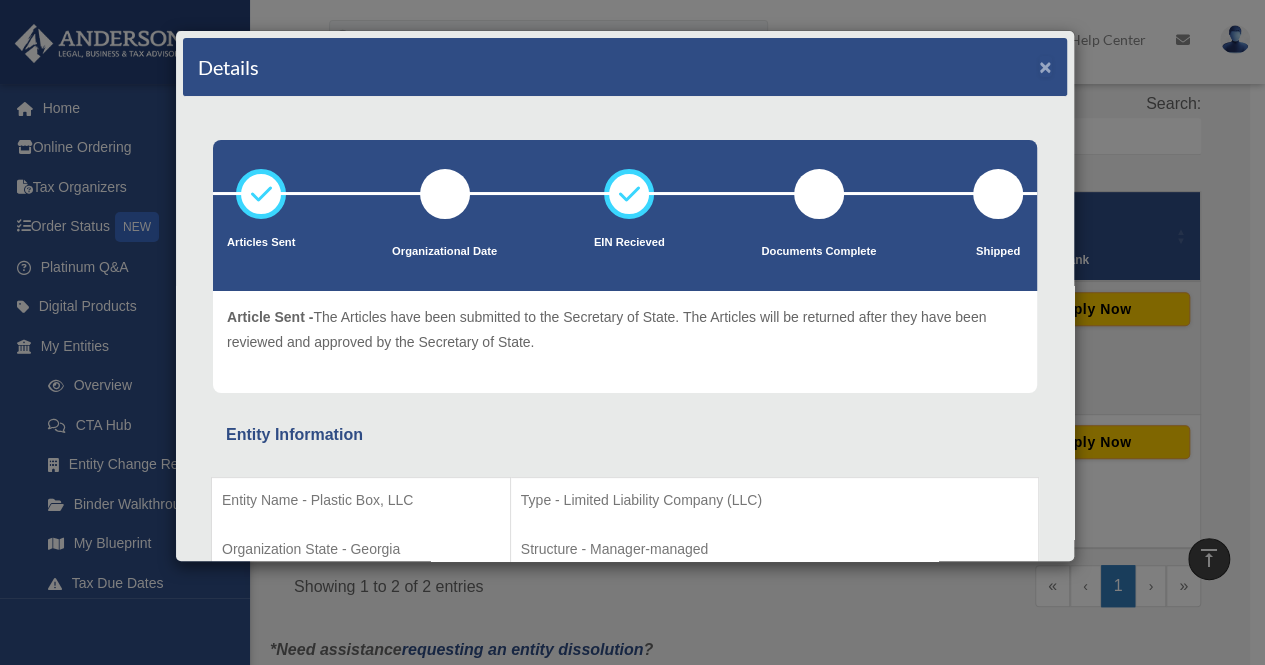 click on "×" at bounding box center [1045, 66] 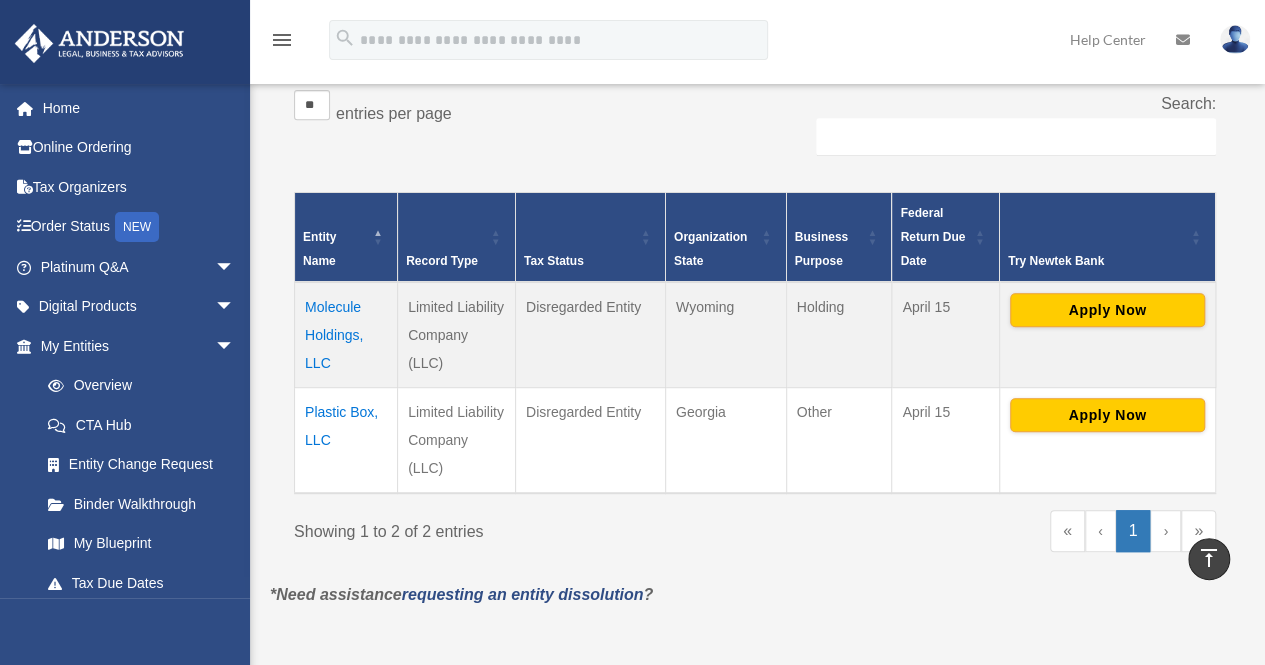 click on "Molecule Holdings, LLC" at bounding box center [346, 335] 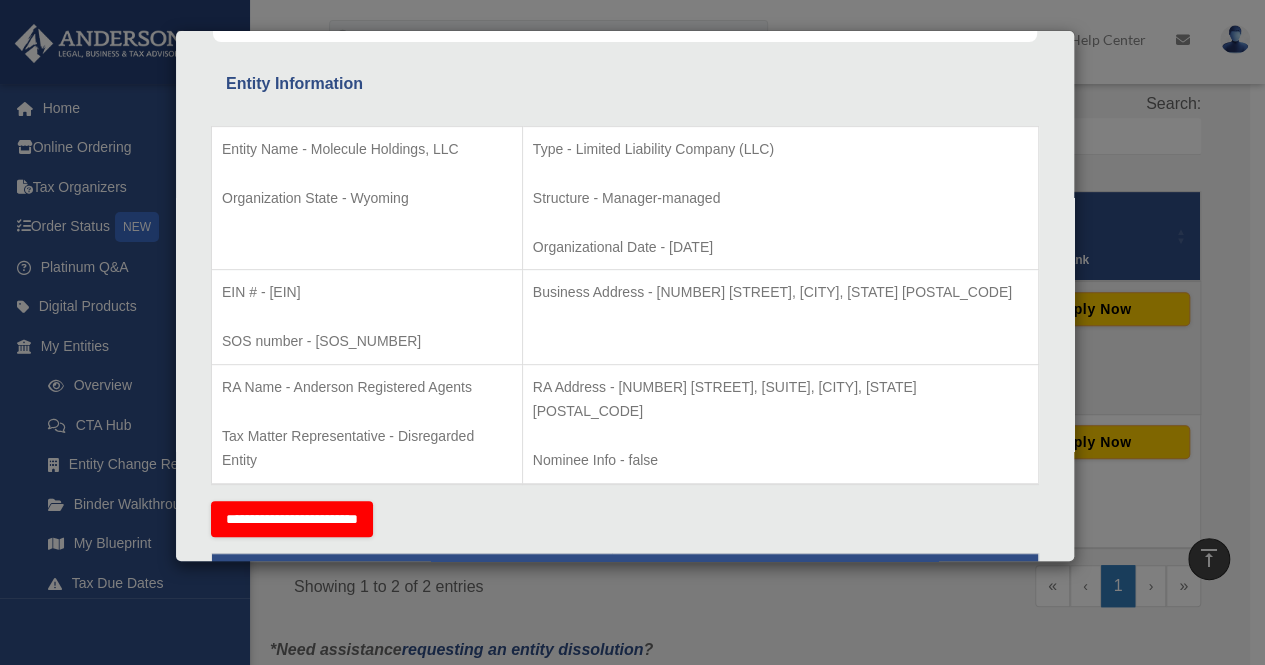 scroll, scrollTop: 0, scrollLeft: 0, axis: both 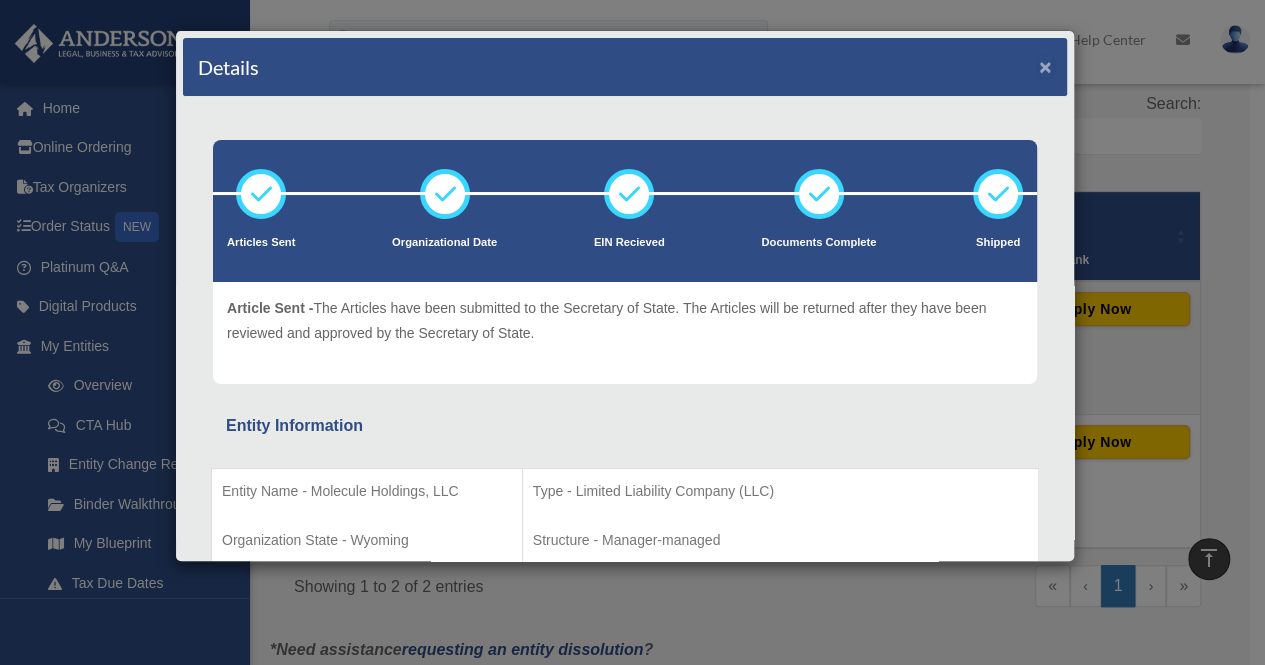 click on "×" at bounding box center [1045, 66] 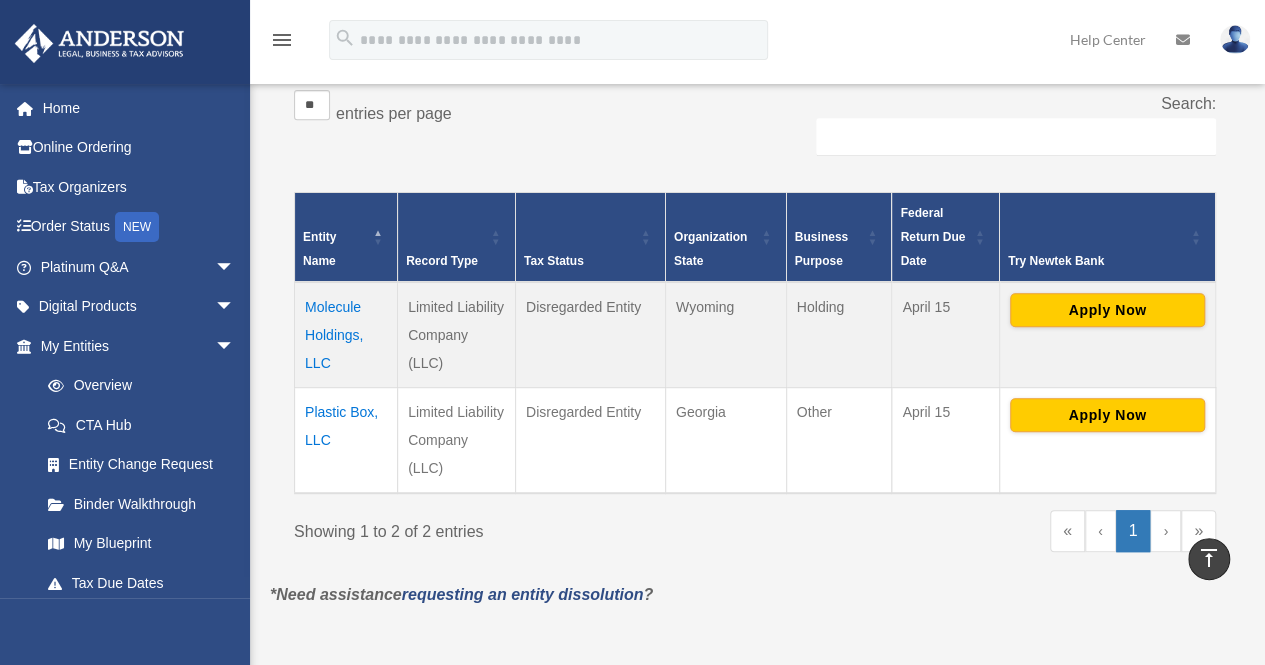 click on "Plastic Box, LLC" at bounding box center [346, 440] 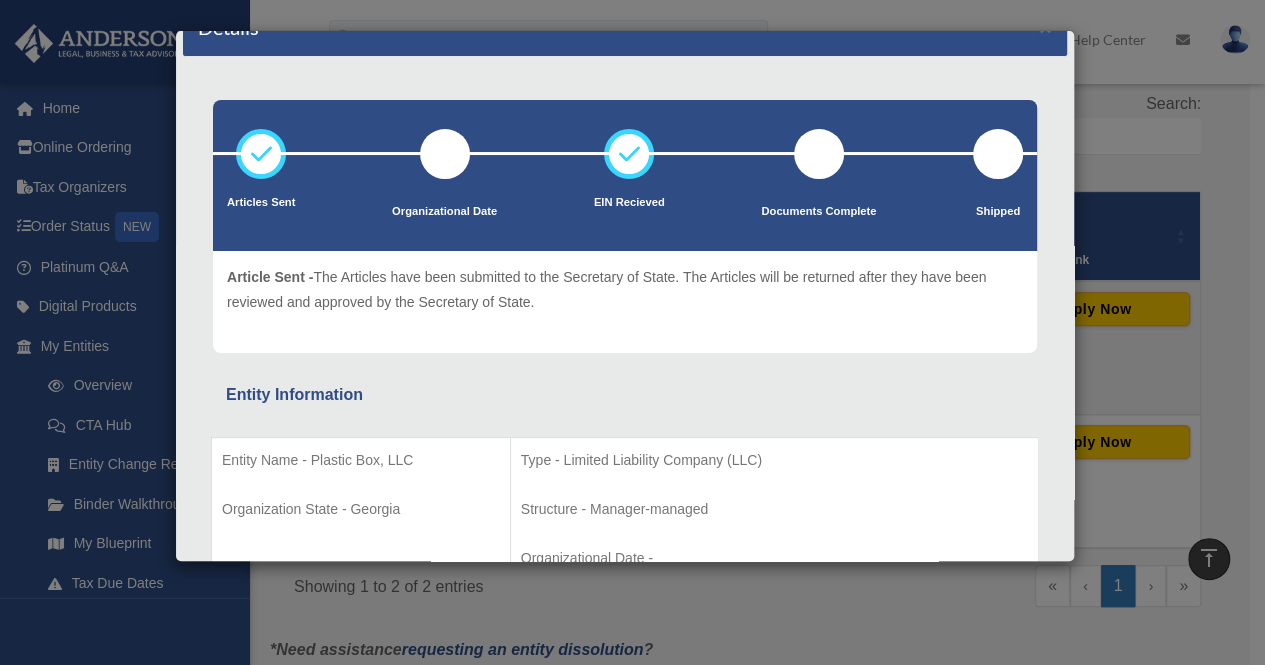 scroll, scrollTop: 0, scrollLeft: 0, axis: both 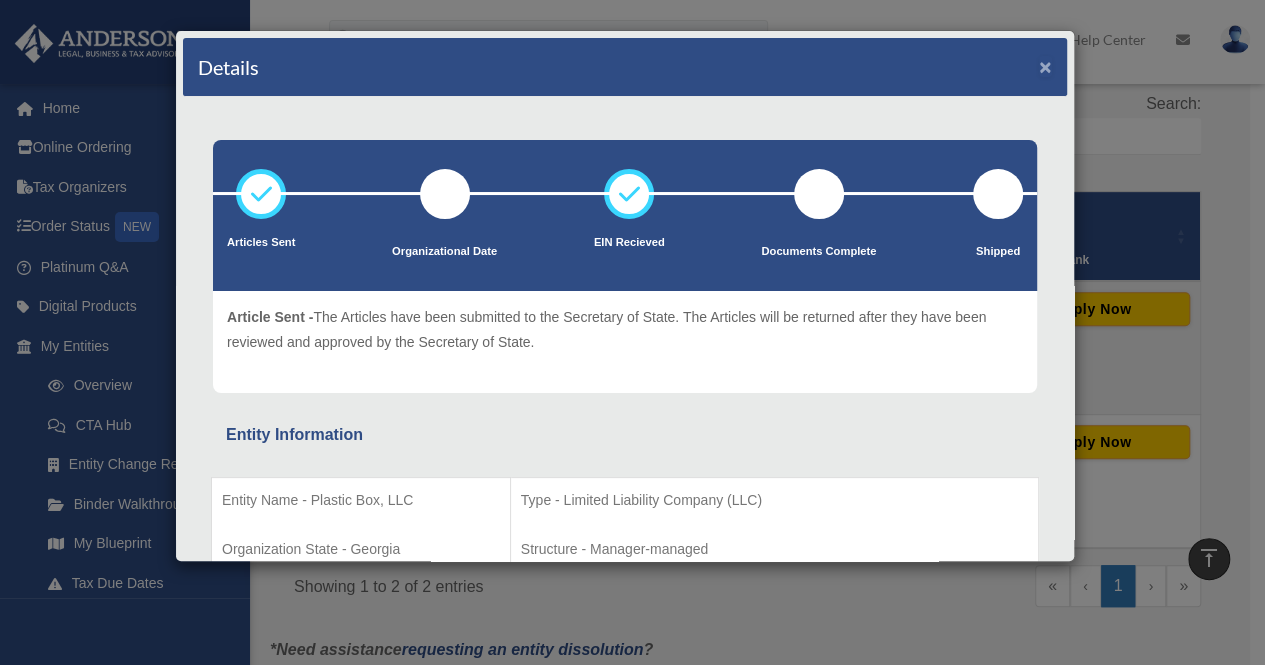 click on "×" at bounding box center [1045, 66] 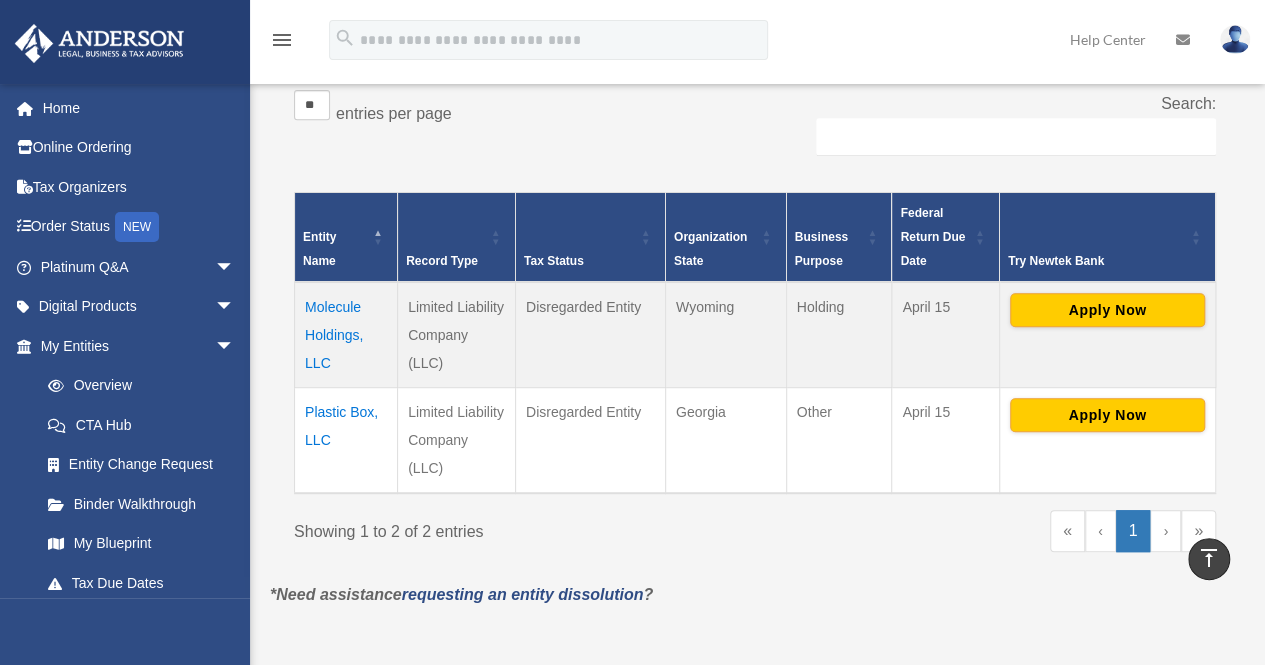 click on "Molecule Holdings, LLC" at bounding box center (346, 335) 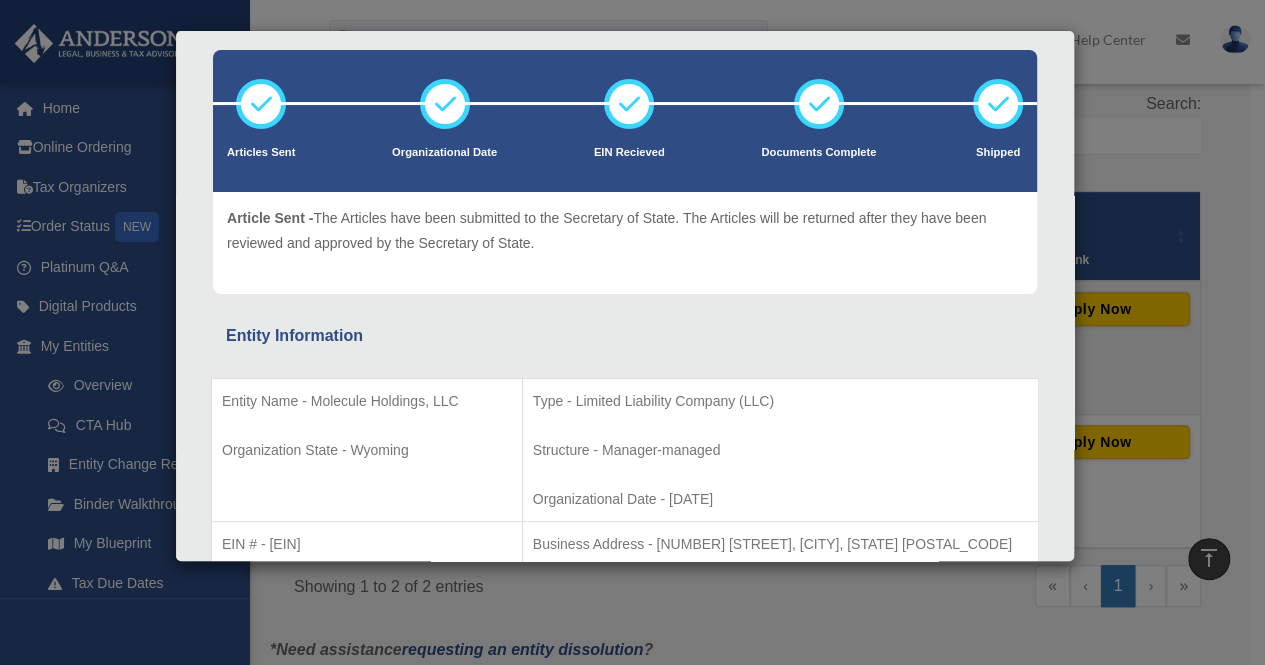 scroll, scrollTop: 0, scrollLeft: 0, axis: both 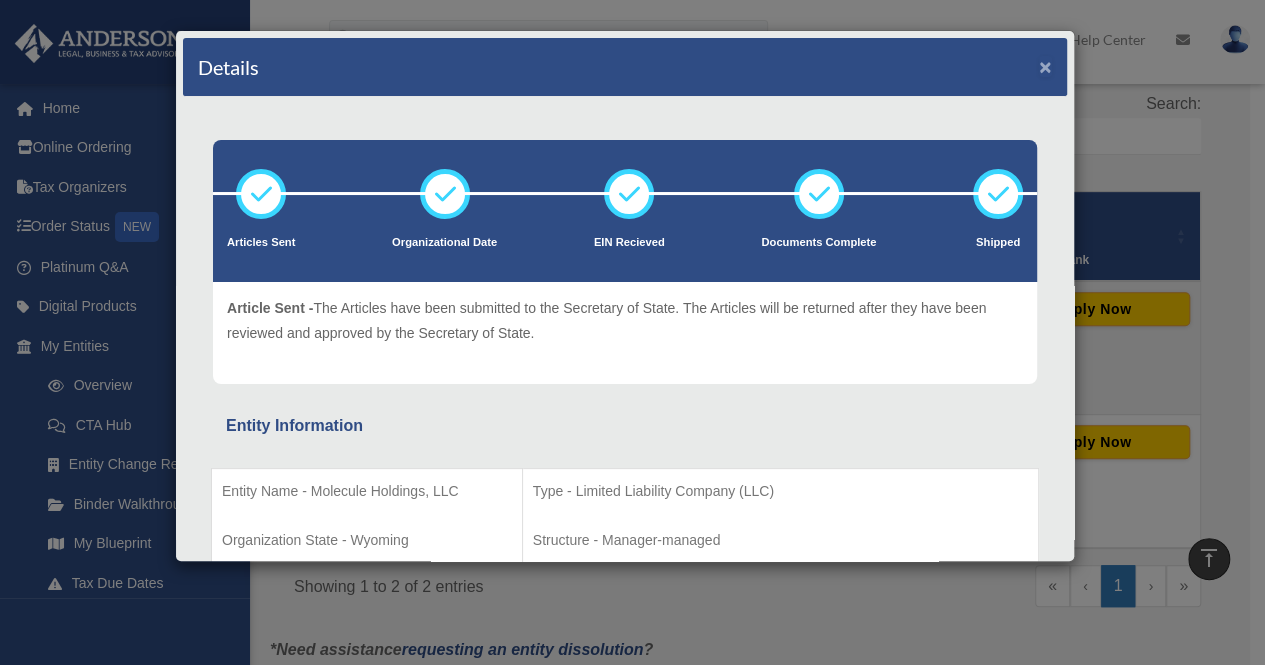 click on "×" at bounding box center [1045, 66] 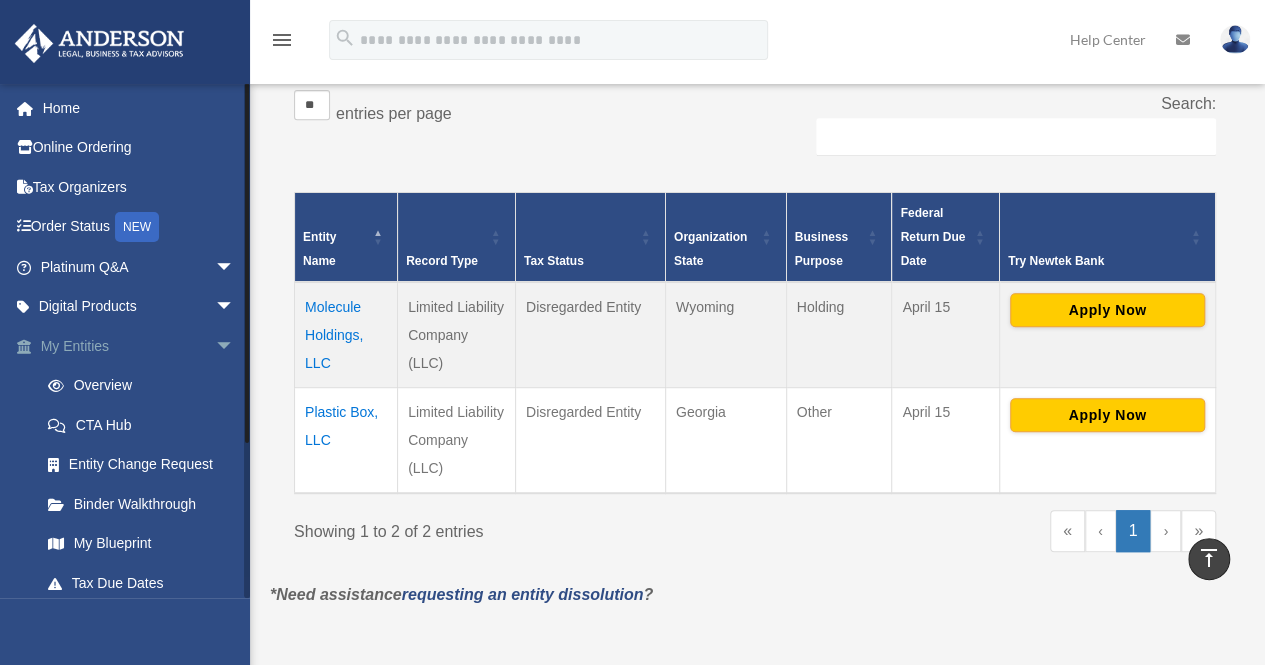 click on "arrow_drop_down" at bounding box center (235, 346) 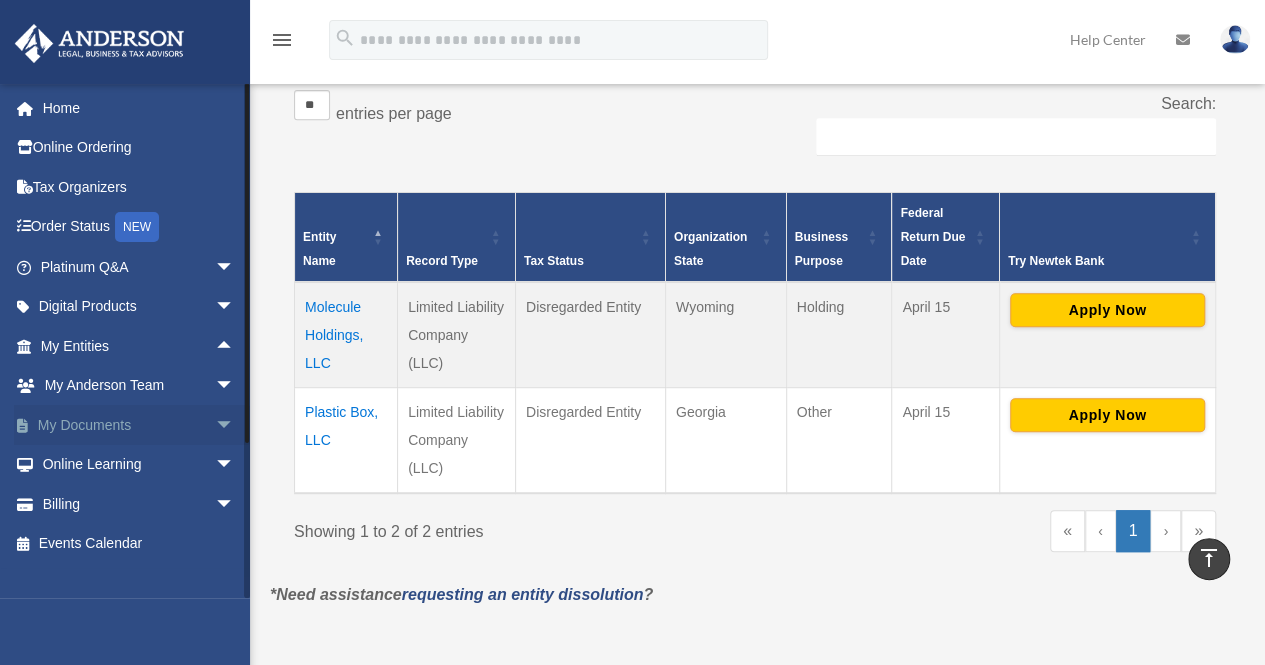 click on "arrow_drop_down" at bounding box center (235, 425) 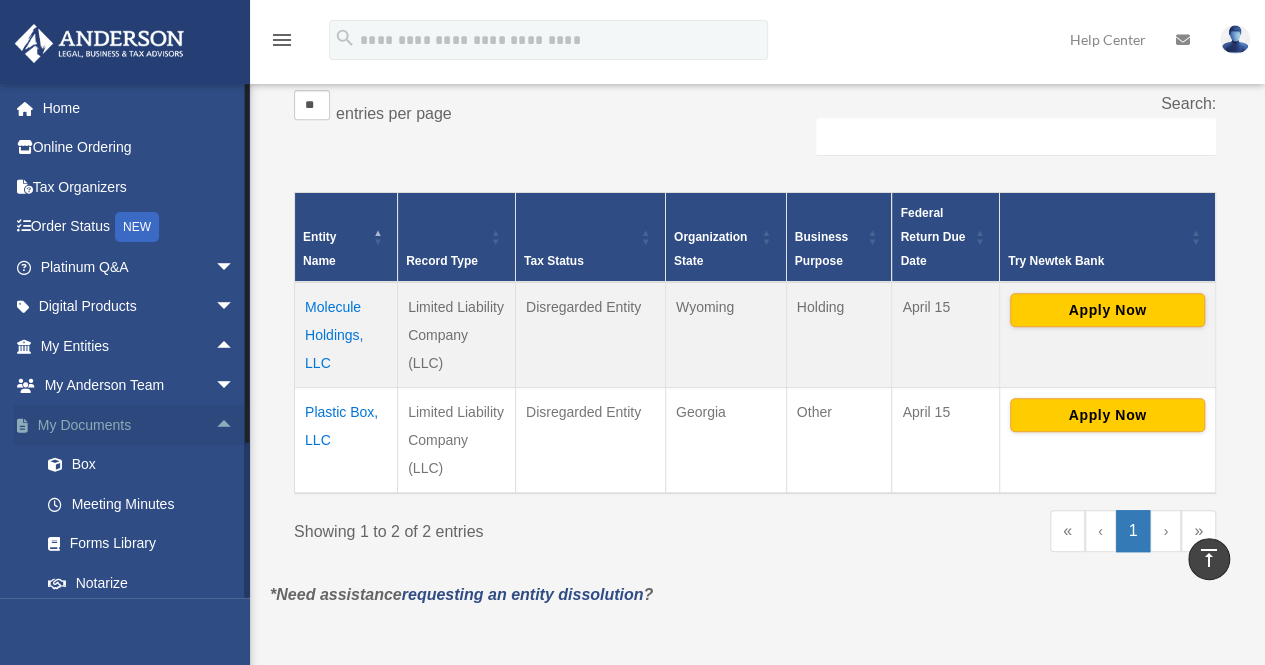 click on "arrow_drop_up" at bounding box center (235, 425) 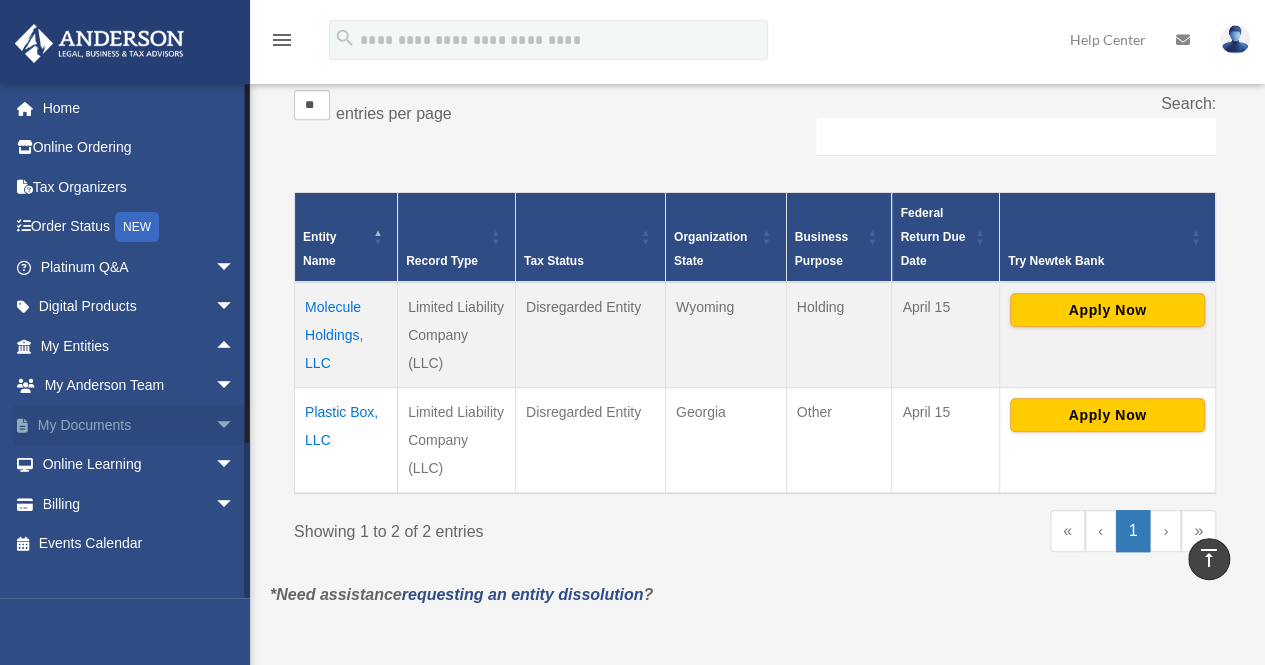 click on "arrow_drop_down" at bounding box center [235, 425] 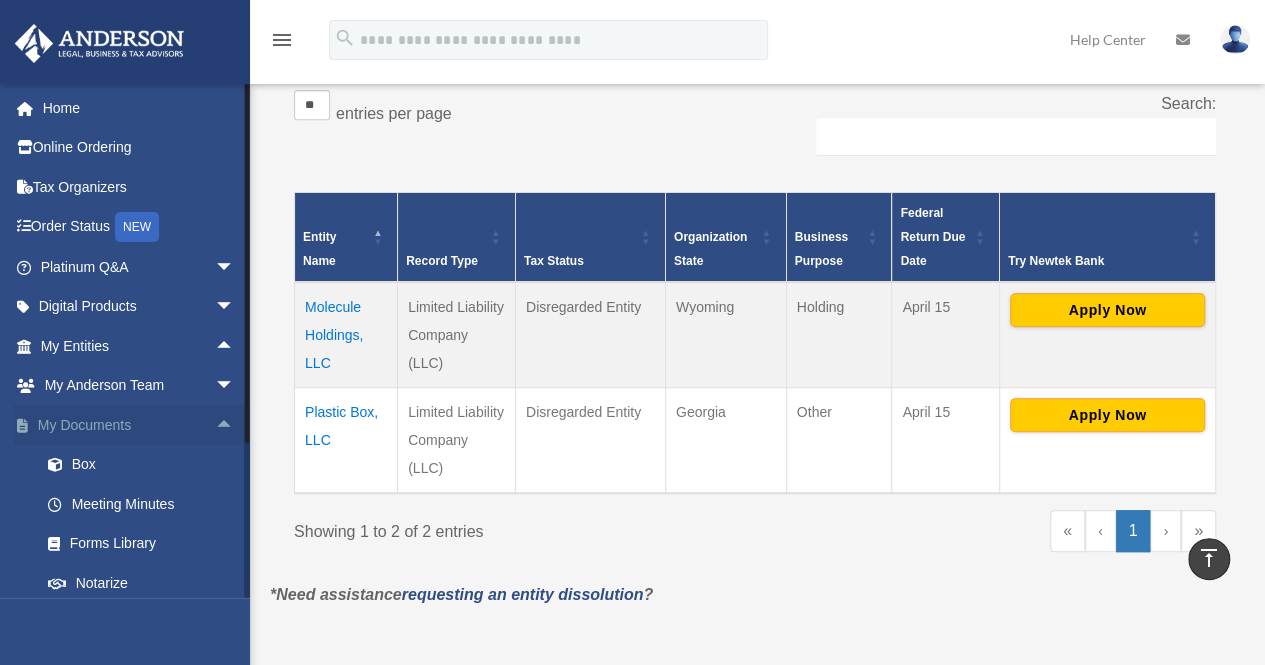click on "arrow_drop_up" at bounding box center (235, 425) 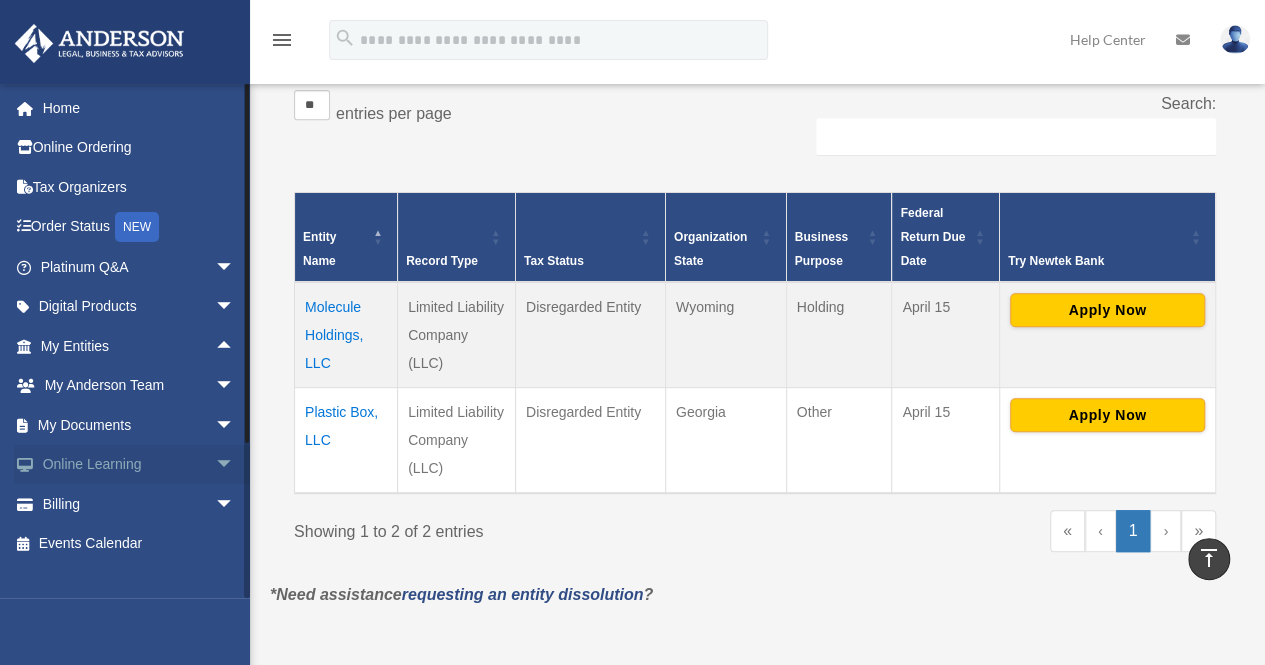 click on "arrow_drop_down" at bounding box center (235, 465) 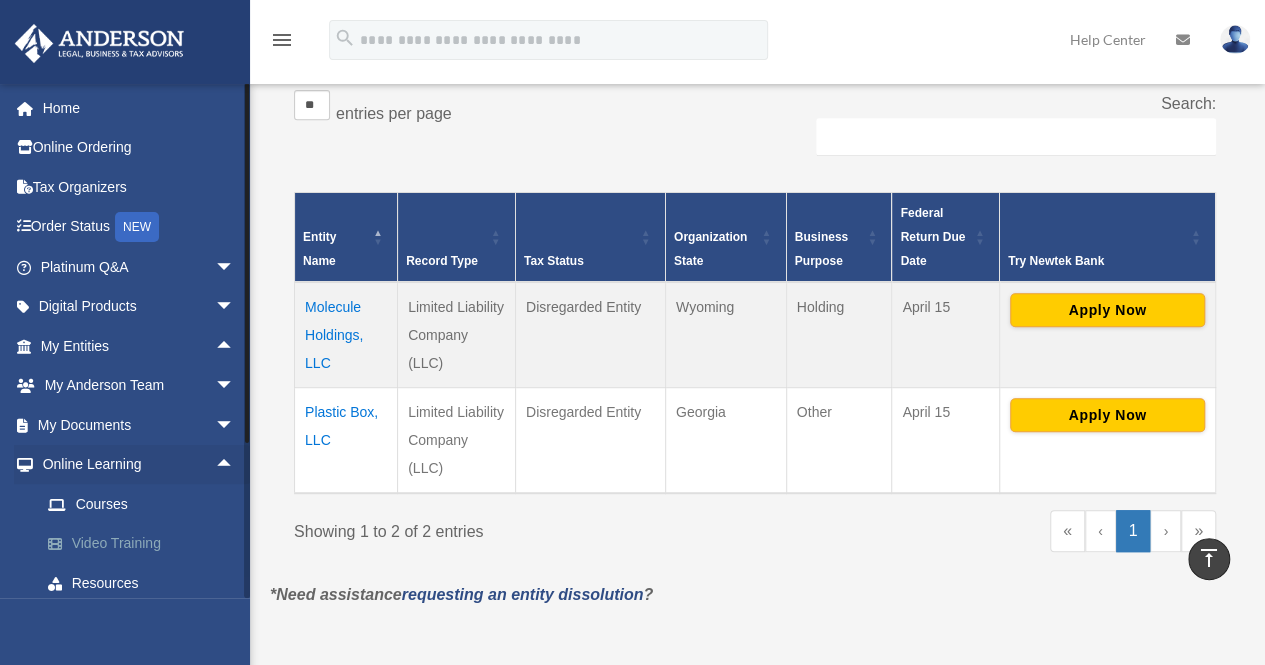 click on "Video Training" at bounding box center [146, 544] 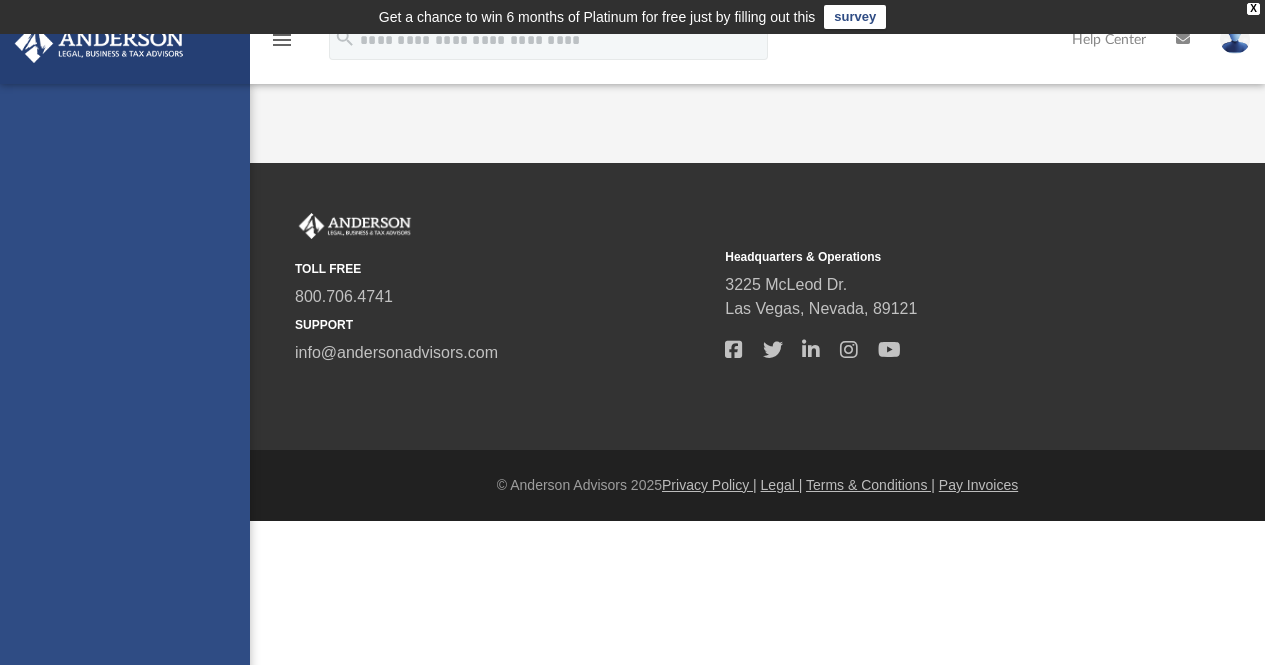 scroll, scrollTop: 0, scrollLeft: 0, axis: both 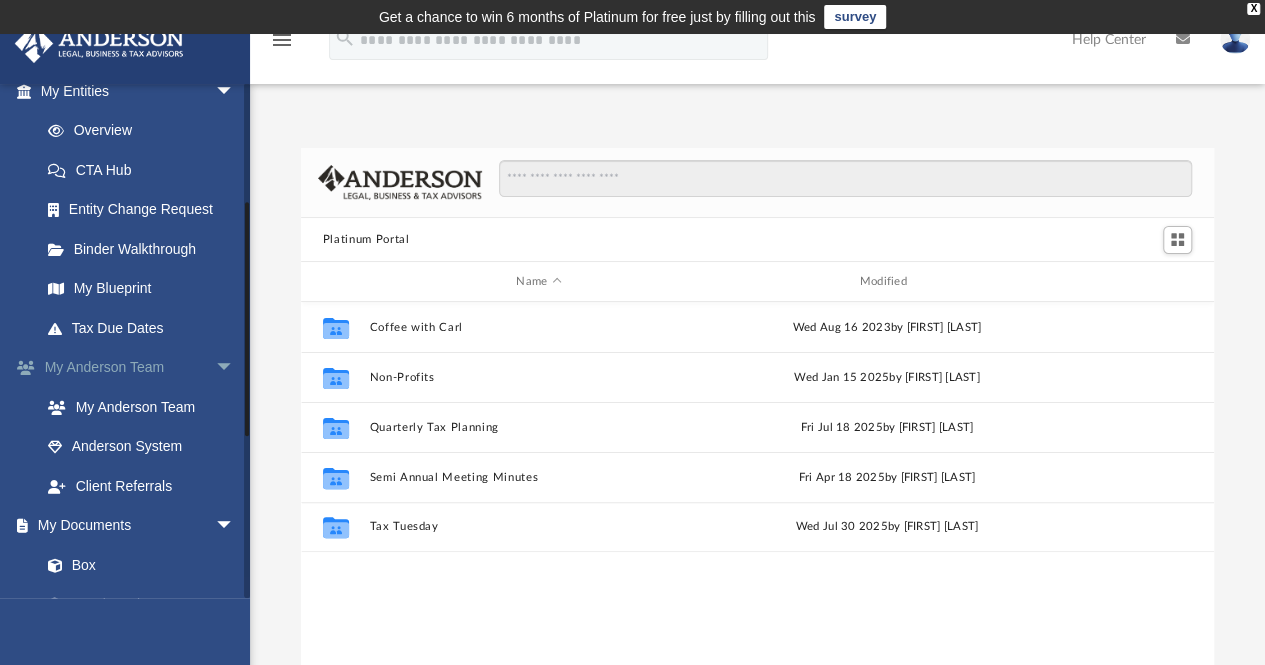 click on "arrow_drop_down" at bounding box center [235, 368] 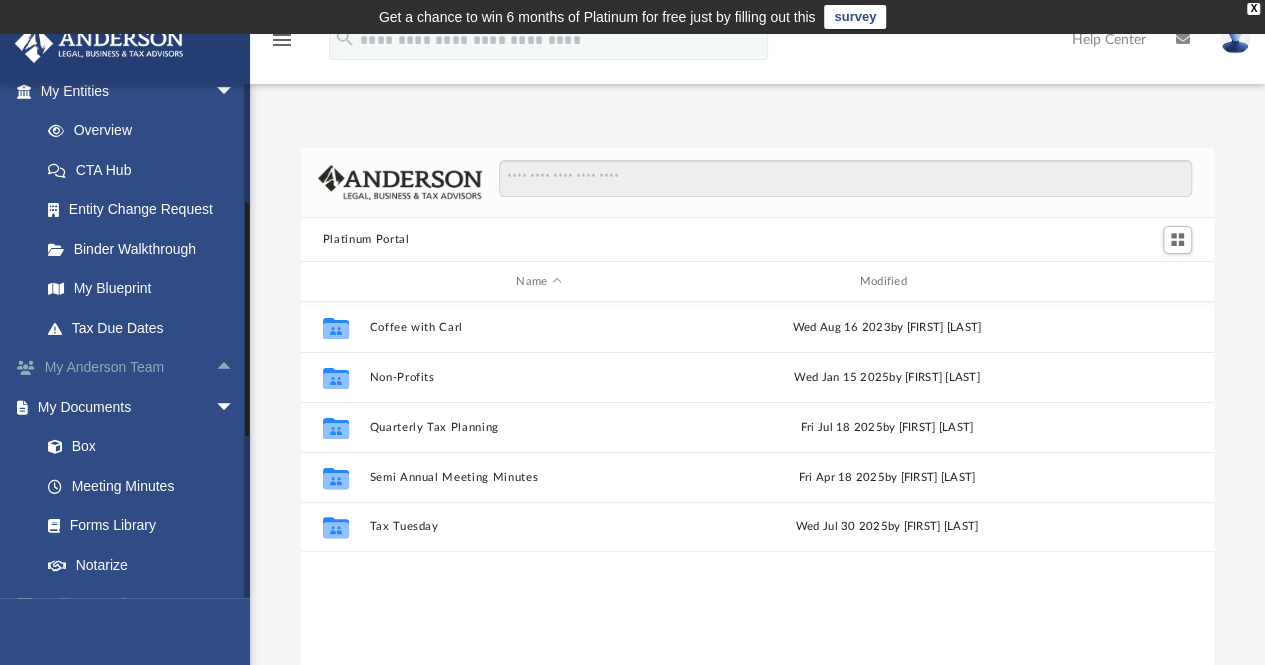 click on "arrow_drop_up" at bounding box center (235, 368) 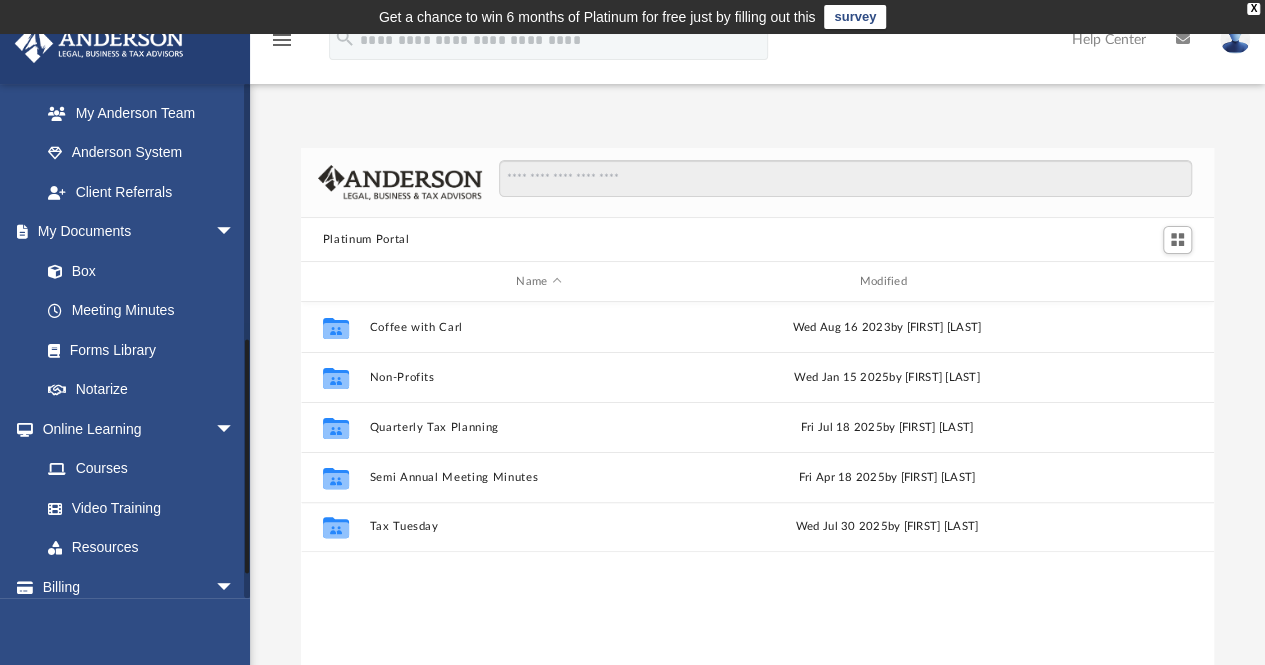 scroll, scrollTop: 601, scrollLeft: 0, axis: vertical 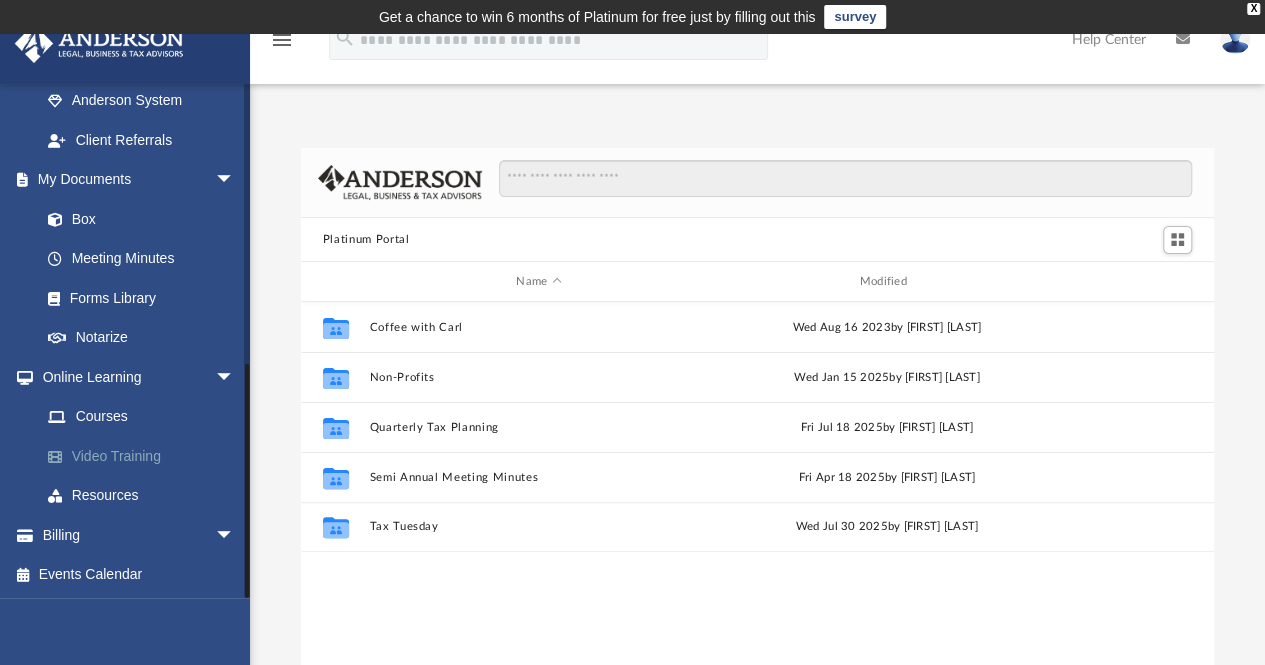 click on "Video Training" at bounding box center [146, 456] 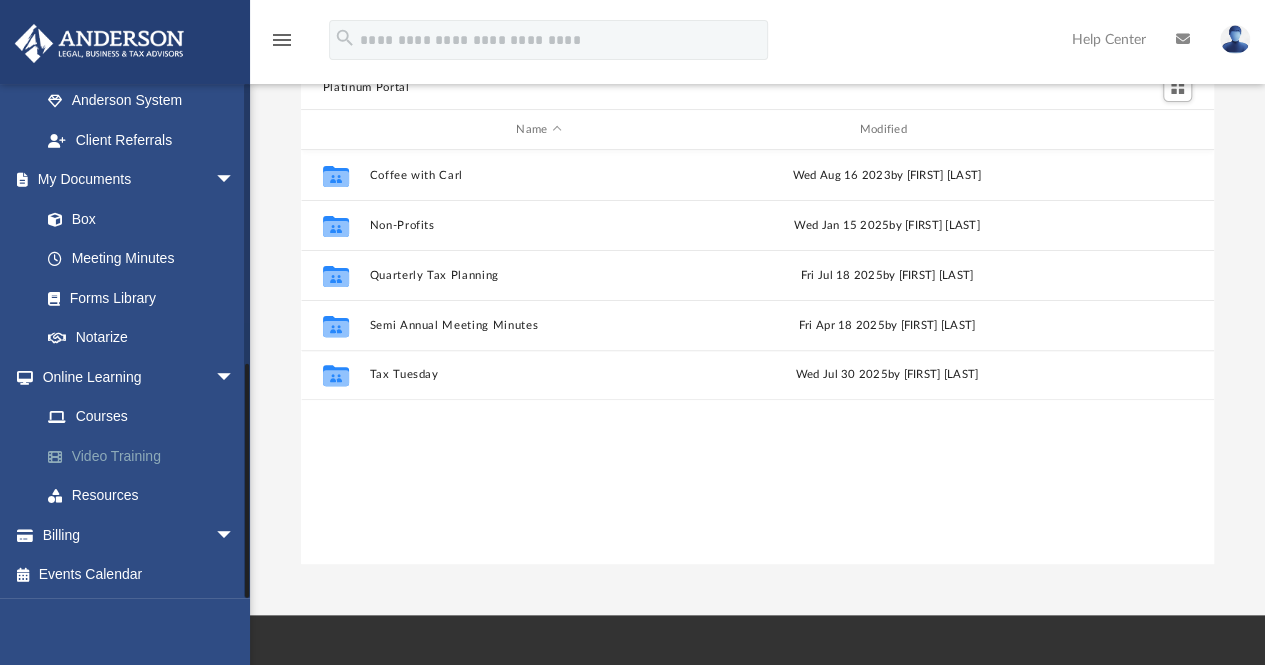 scroll, scrollTop: 0, scrollLeft: 0, axis: both 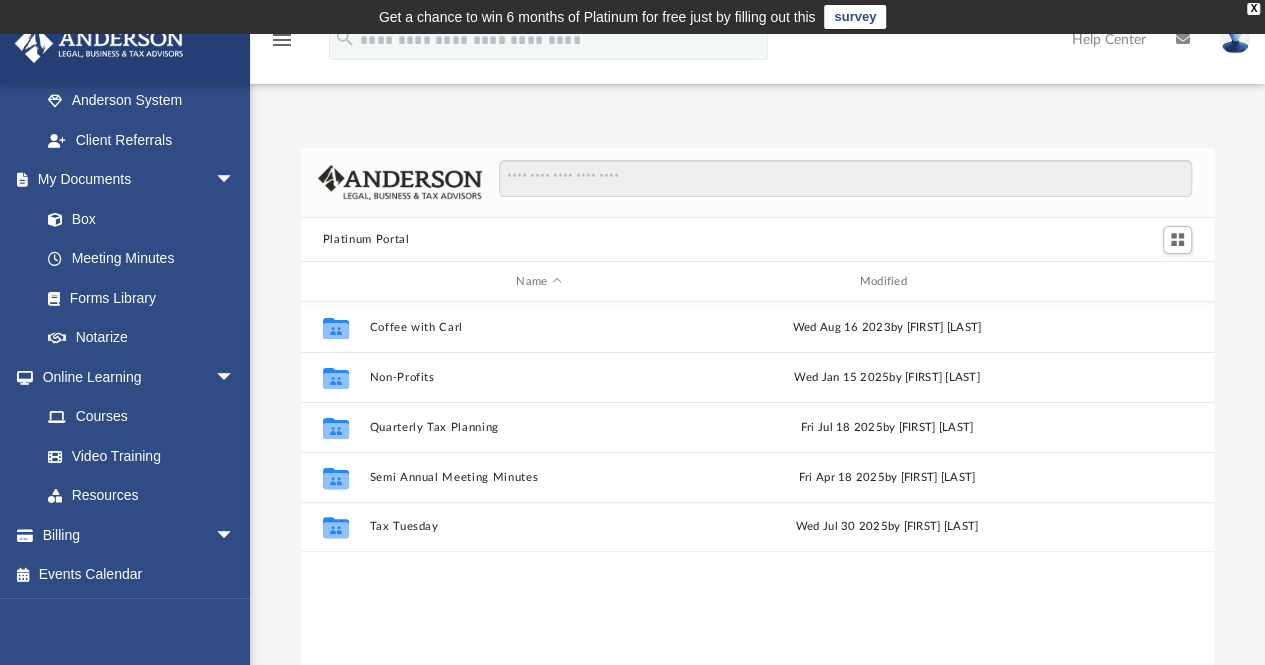 click on "survey" at bounding box center (855, 17) 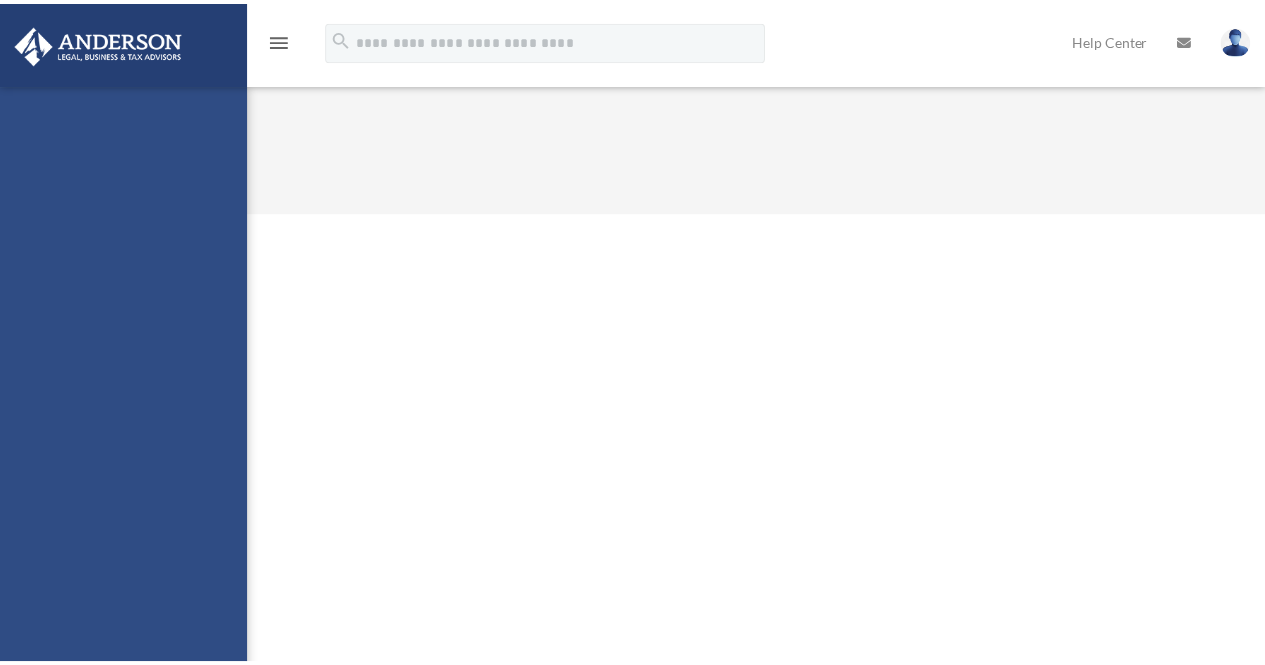 scroll, scrollTop: 0, scrollLeft: 0, axis: both 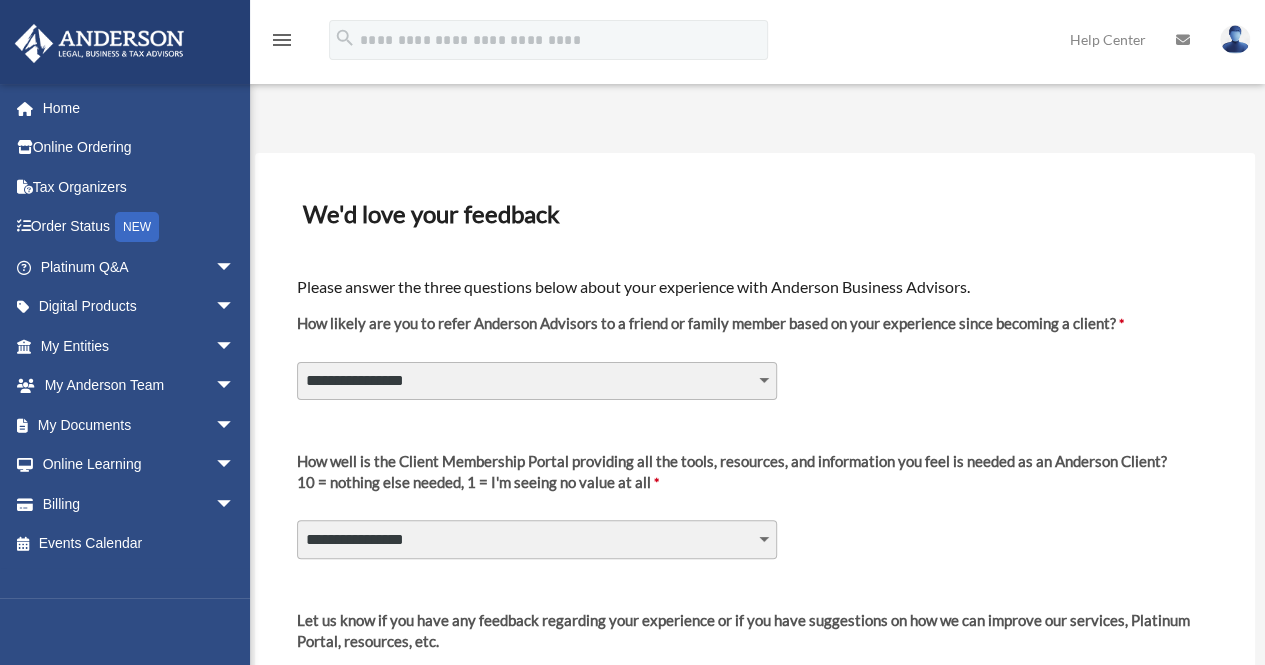 click on "**********" at bounding box center [537, 381] 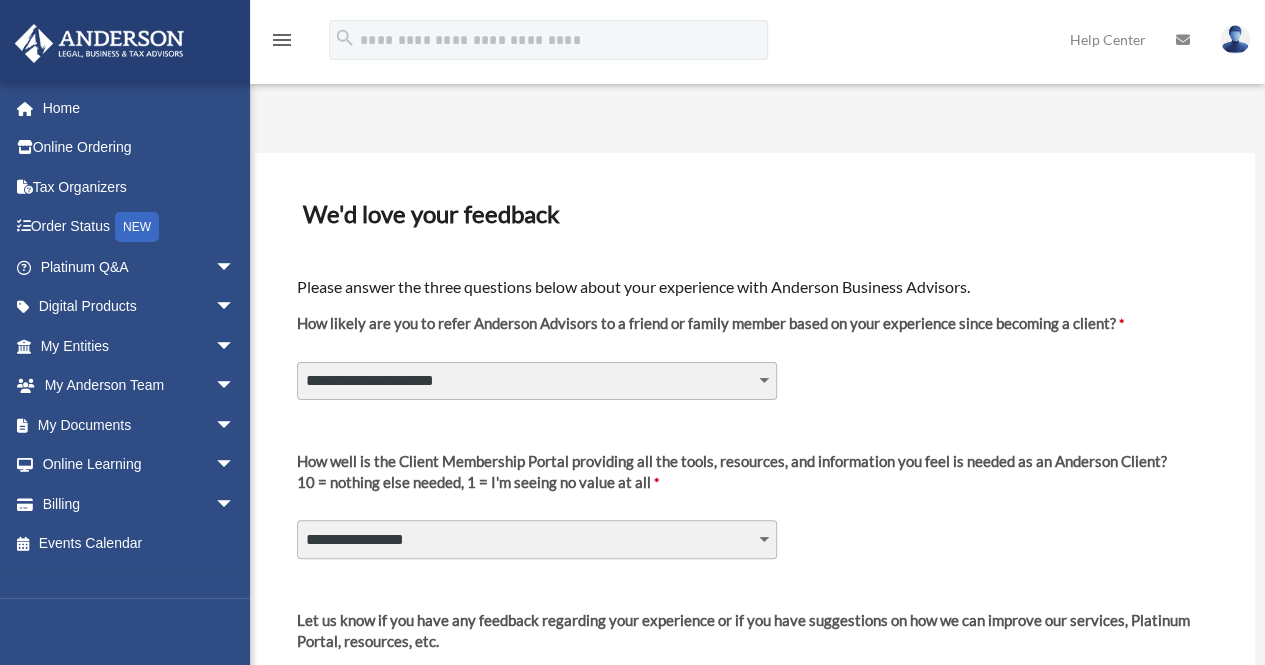 click on "**********" at bounding box center [537, 381] 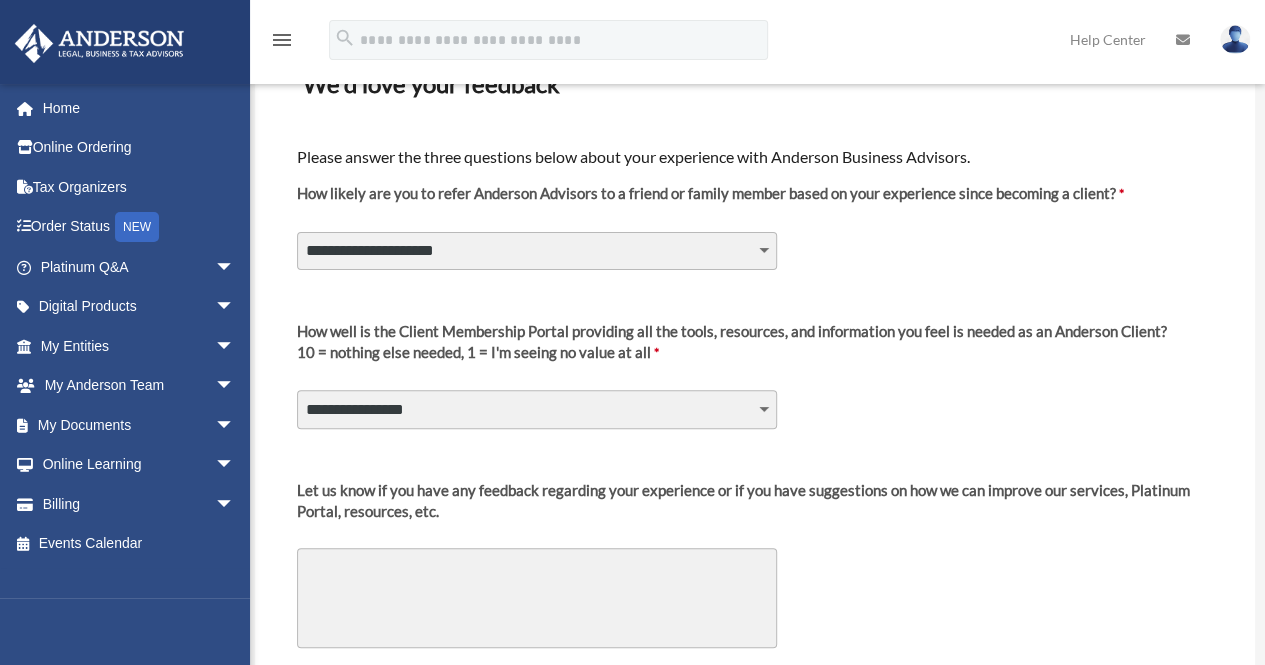 scroll, scrollTop: 131, scrollLeft: 0, axis: vertical 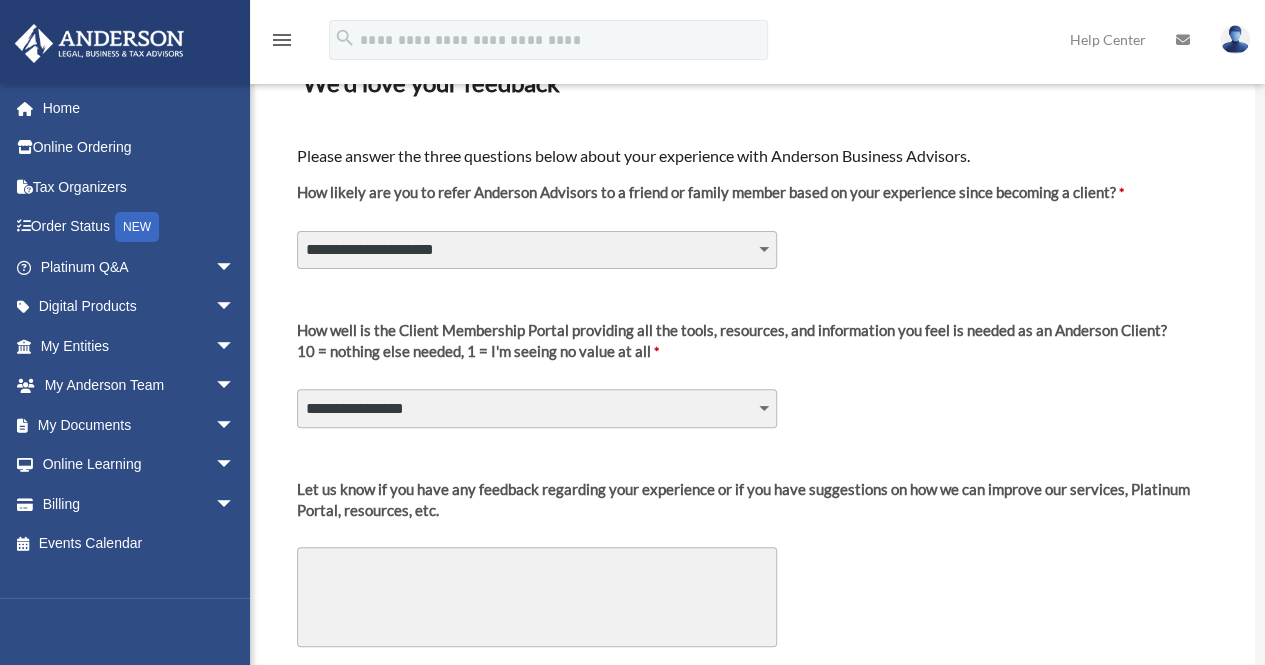 click on "**********" at bounding box center [537, 408] 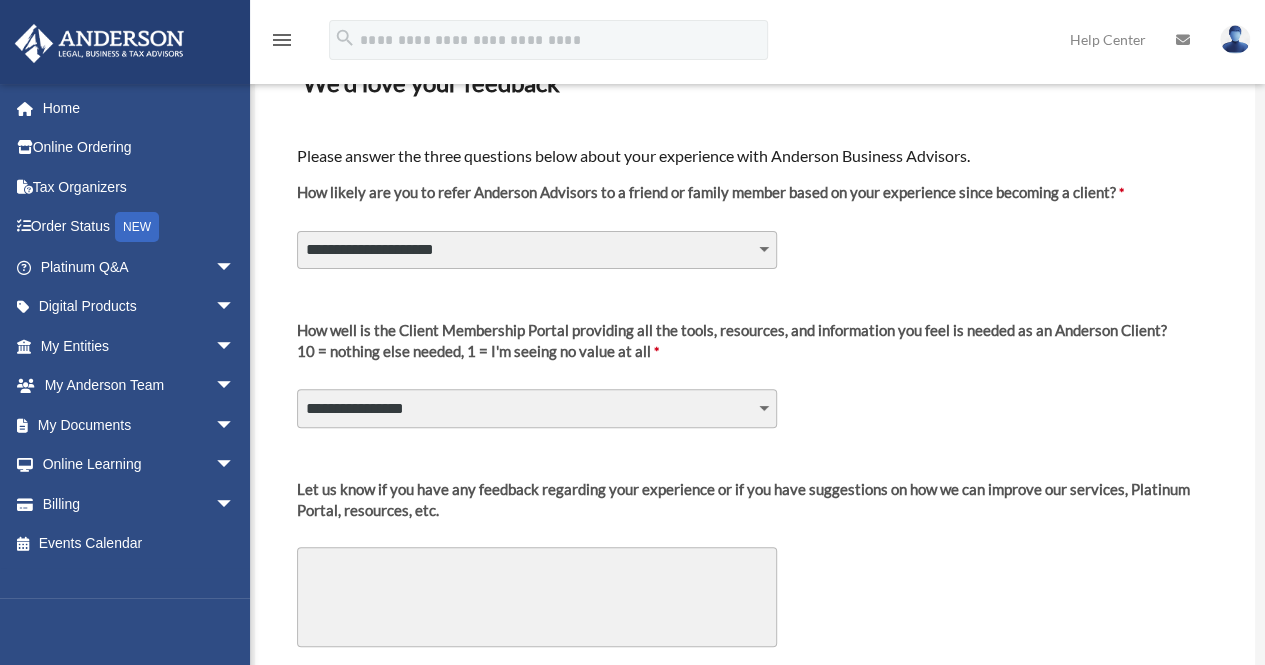 select on "********" 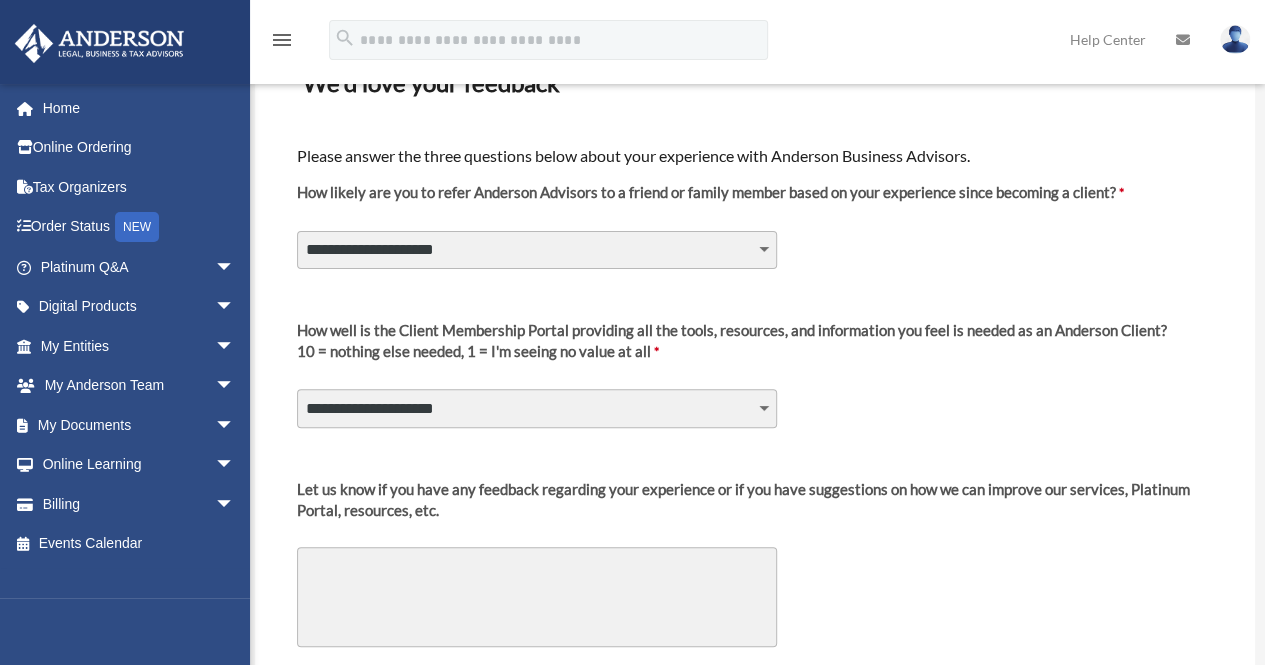 click on "**********" at bounding box center (537, 408) 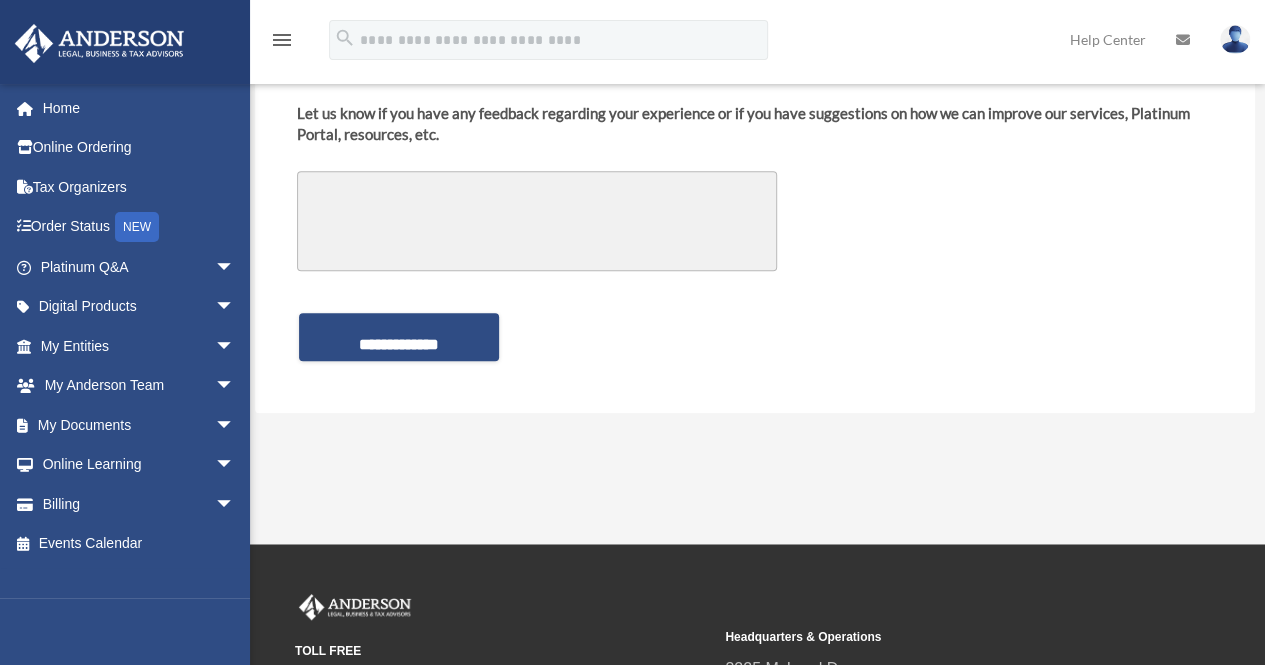scroll, scrollTop: 508, scrollLeft: 0, axis: vertical 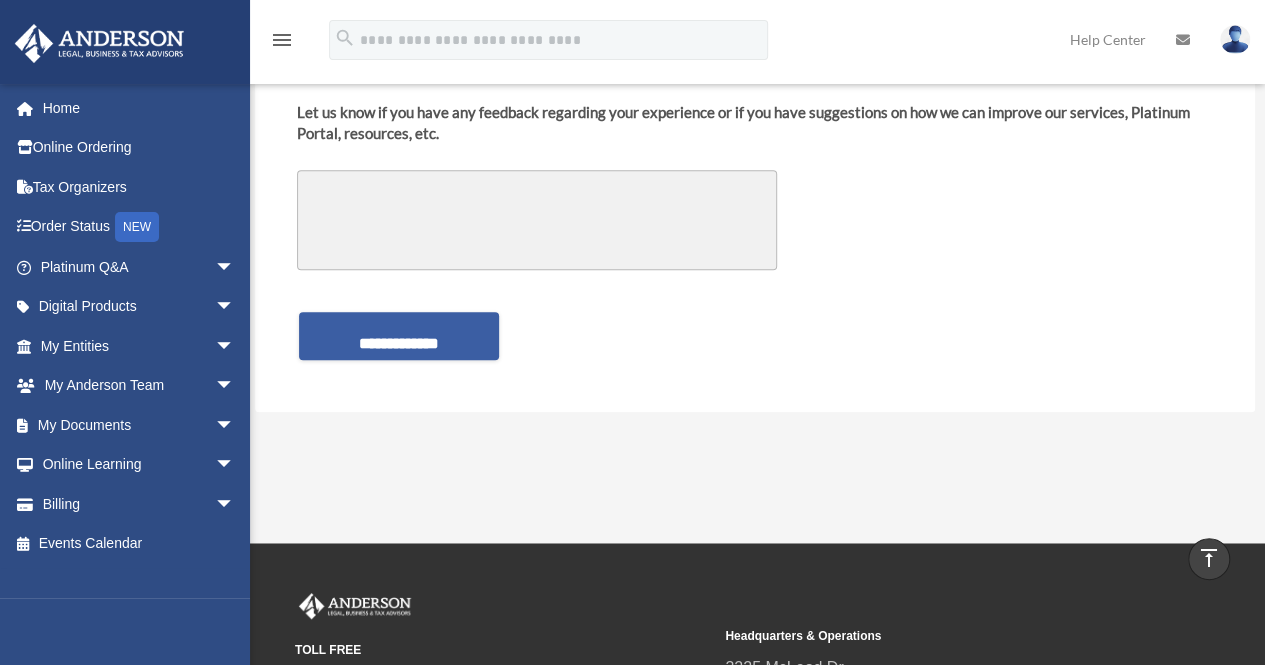 click on "**********" at bounding box center [399, 336] 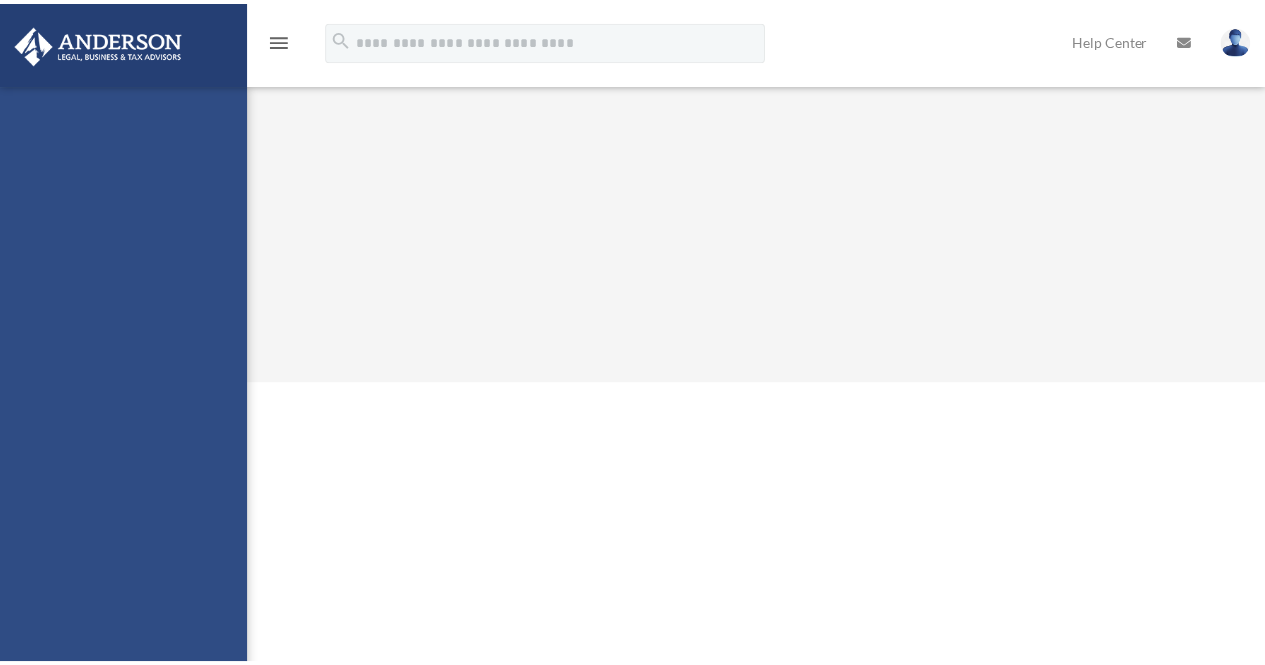 scroll, scrollTop: 0, scrollLeft: 0, axis: both 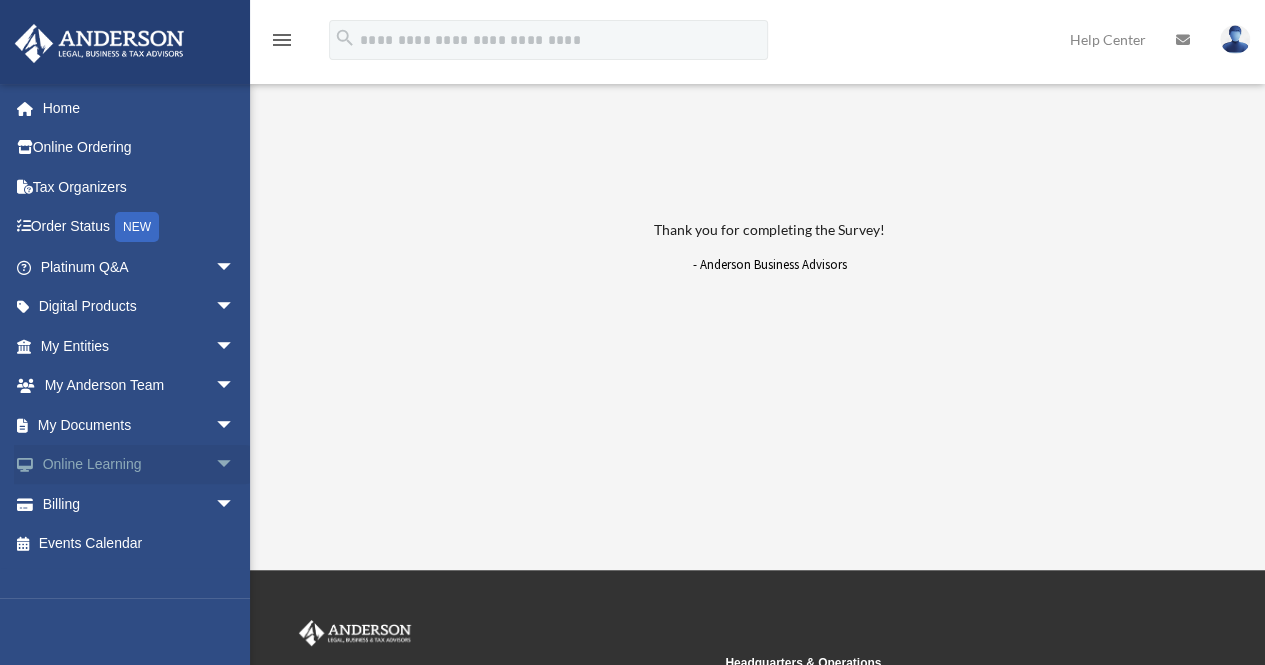 click on "arrow_drop_down" at bounding box center (235, 465) 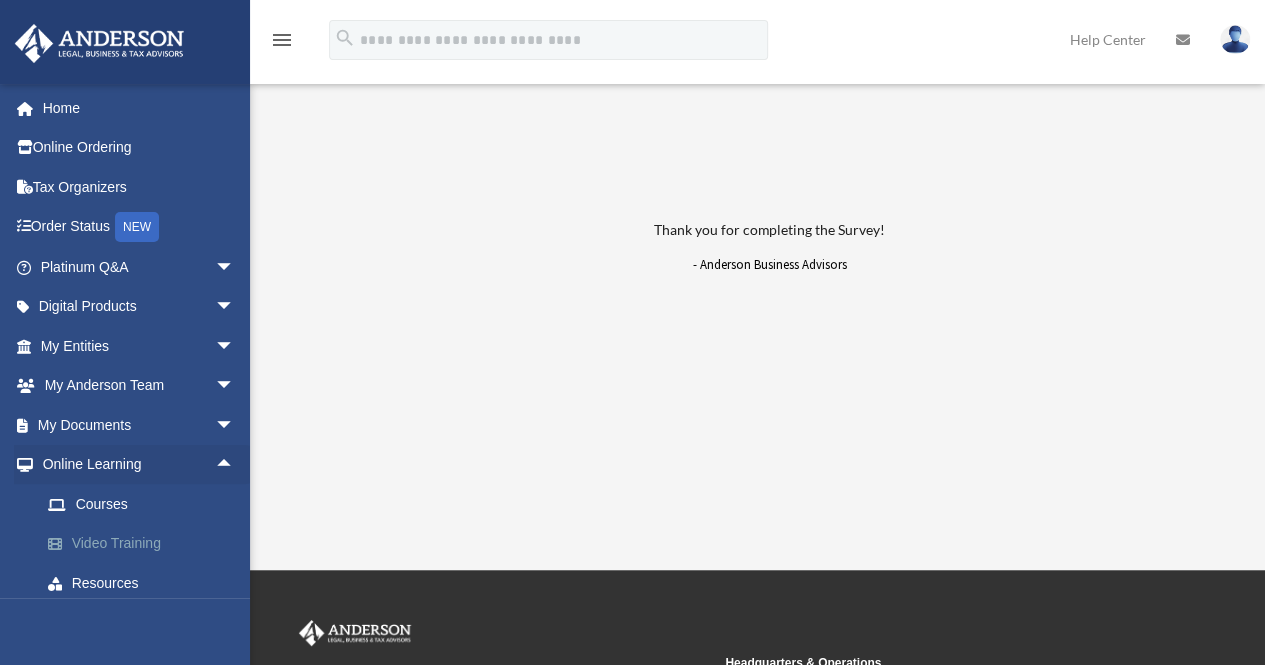 click on "Video Training" at bounding box center (146, 544) 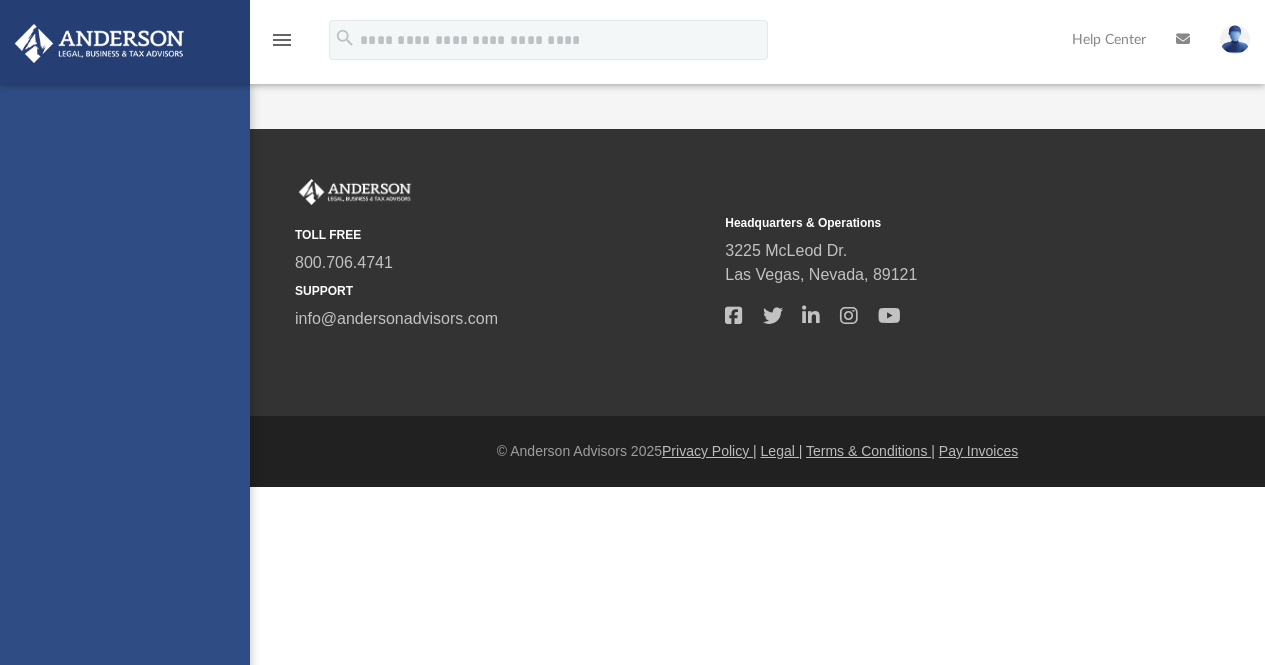 scroll, scrollTop: 0, scrollLeft: 0, axis: both 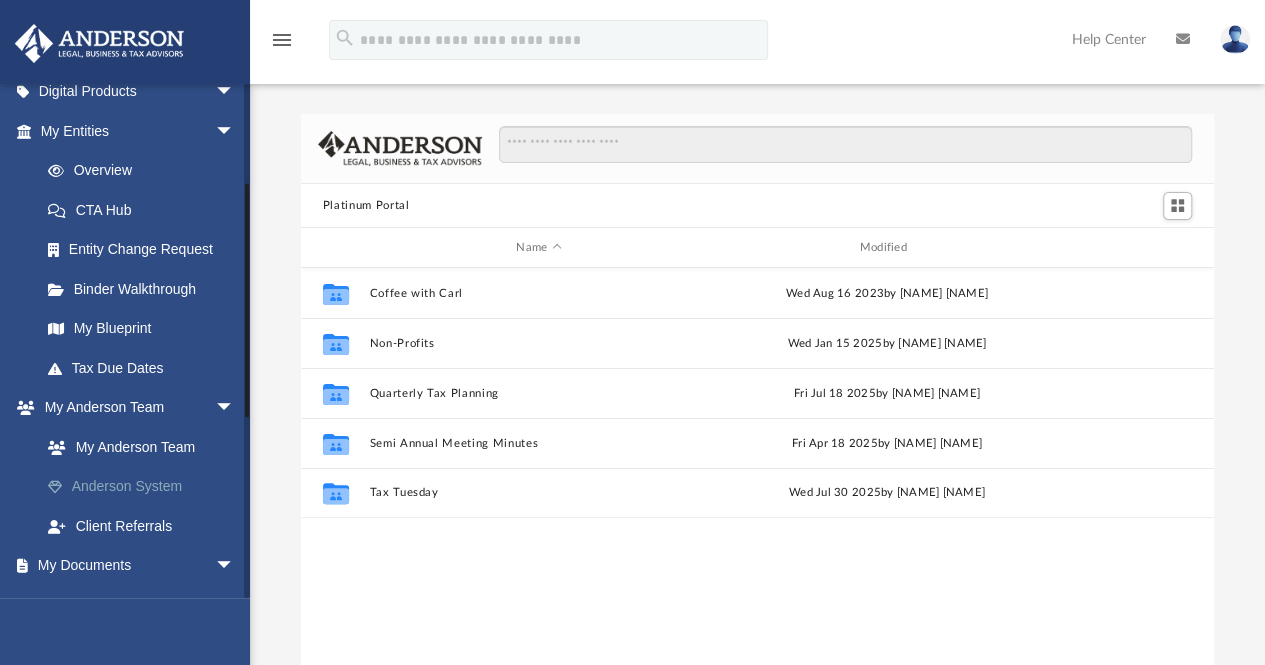 click on "Anderson System" at bounding box center [146, 487] 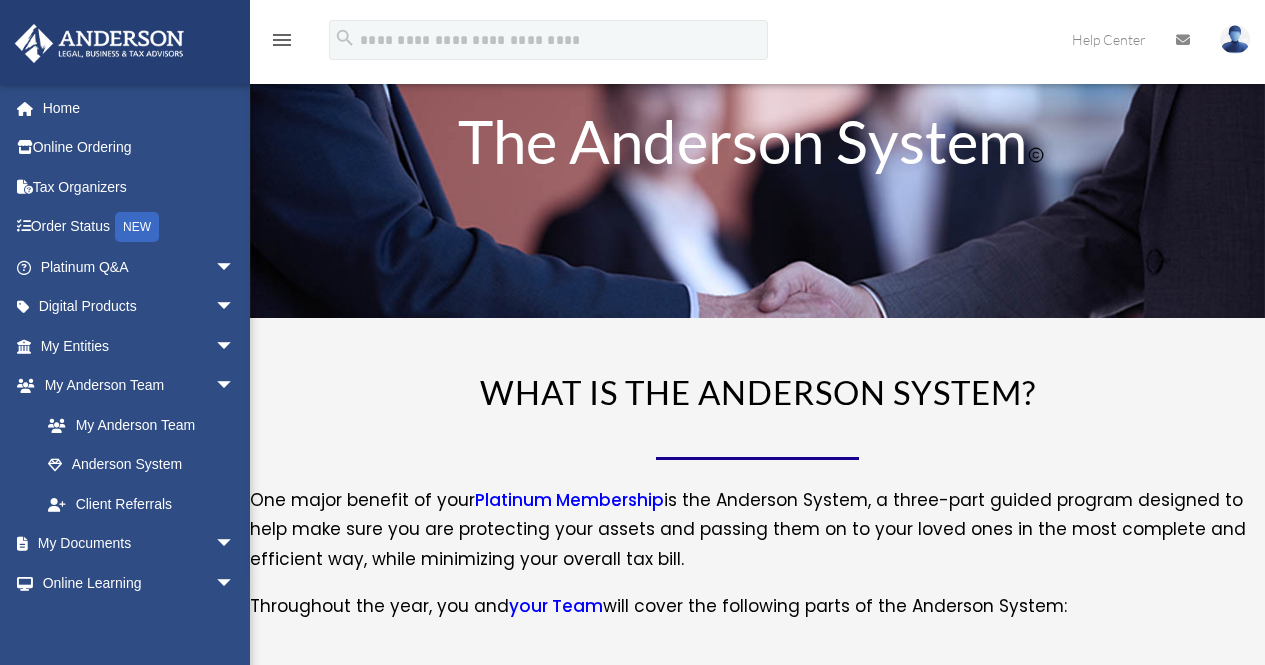 scroll, scrollTop: 0, scrollLeft: 0, axis: both 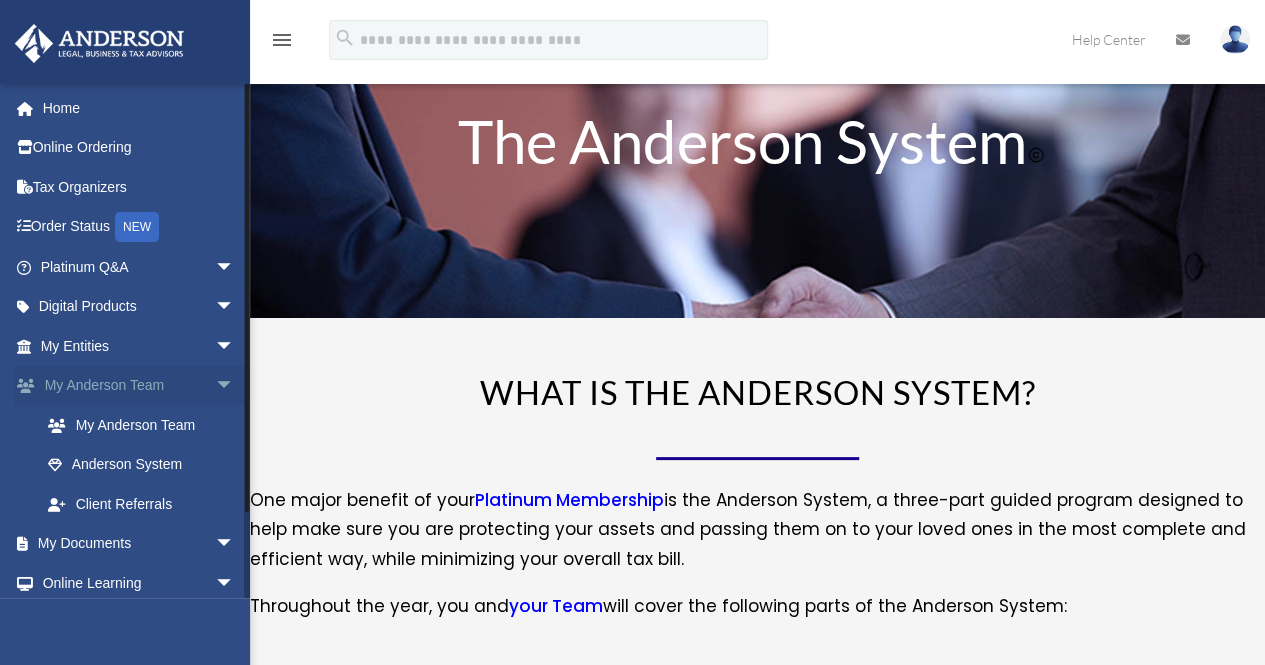 click on "arrow_drop_down" at bounding box center [235, 386] 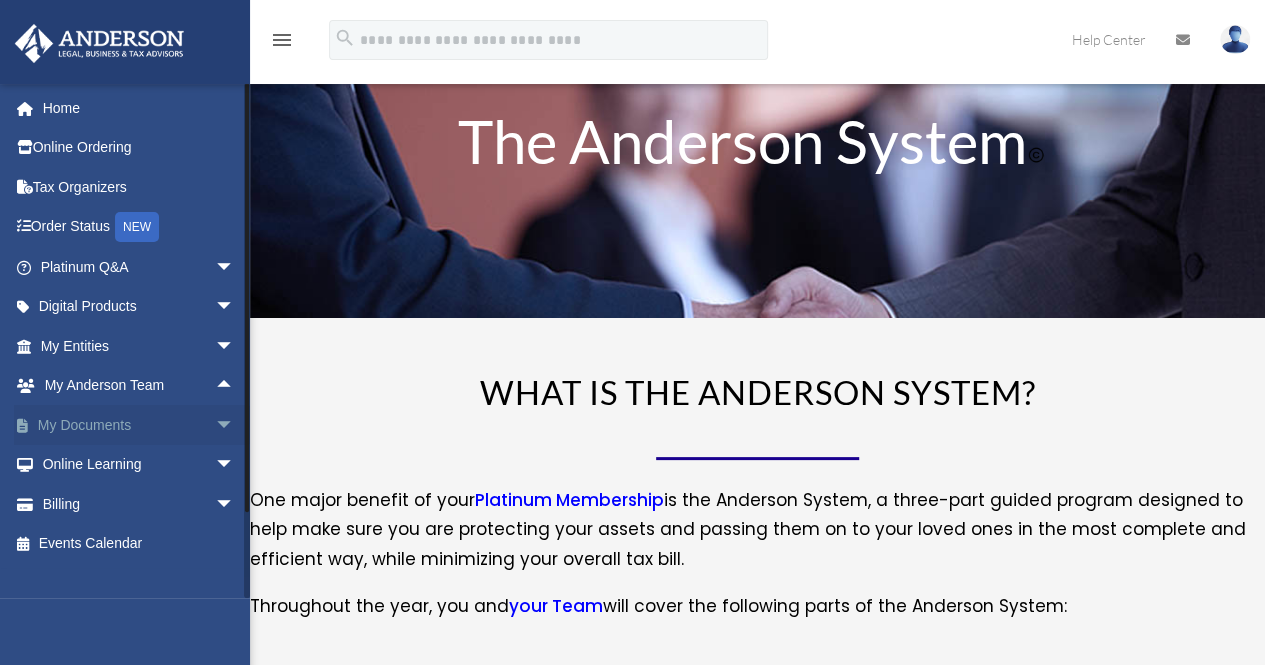 click on "arrow_drop_down" at bounding box center (235, 425) 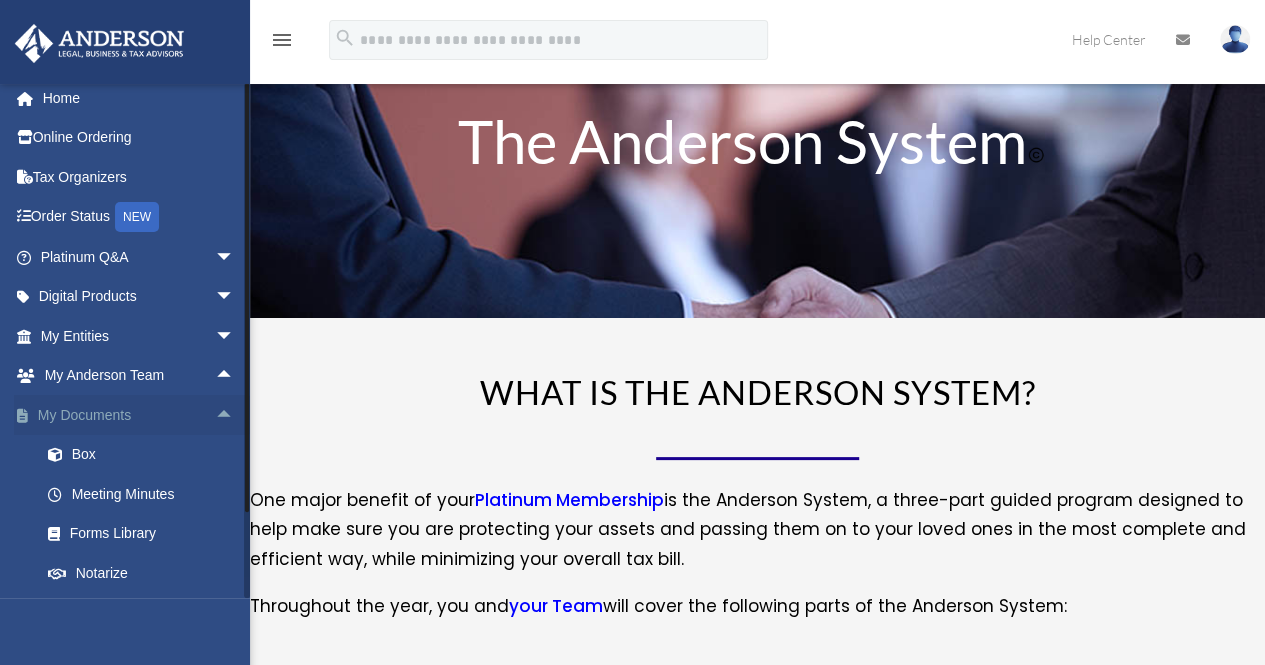 scroll, scrollTop: 12, scrollLeft: 0, axis: vertical 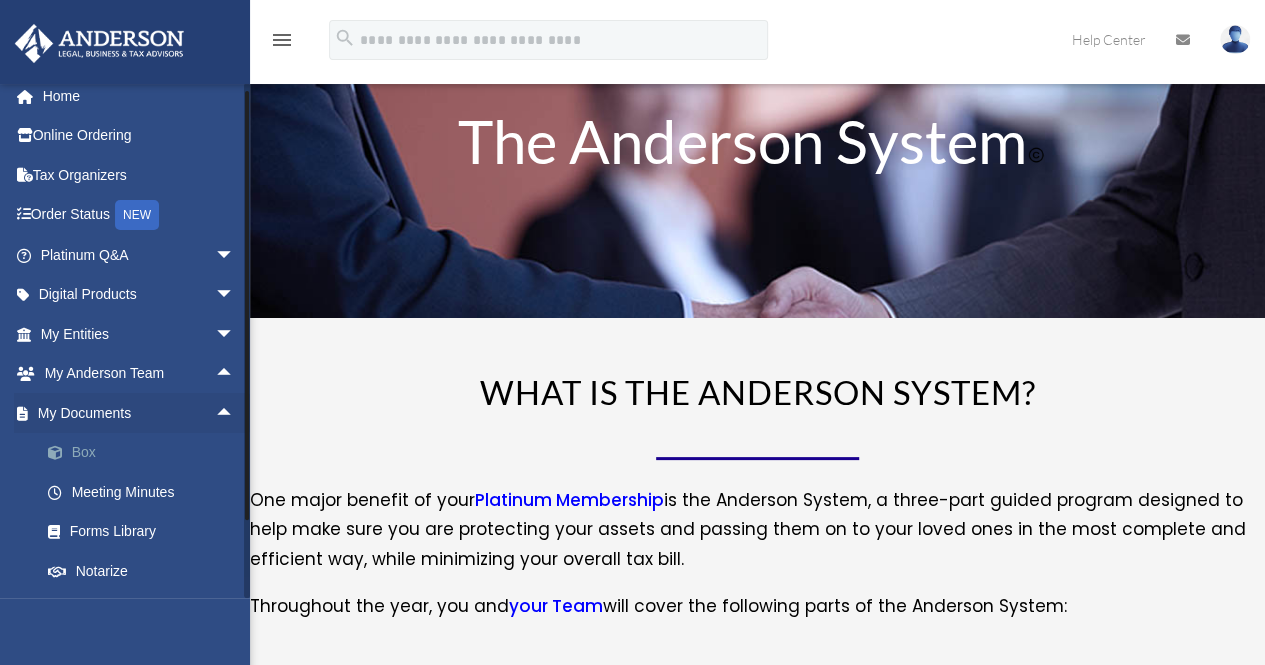 click on "Box" at bounding box center (146, 453) 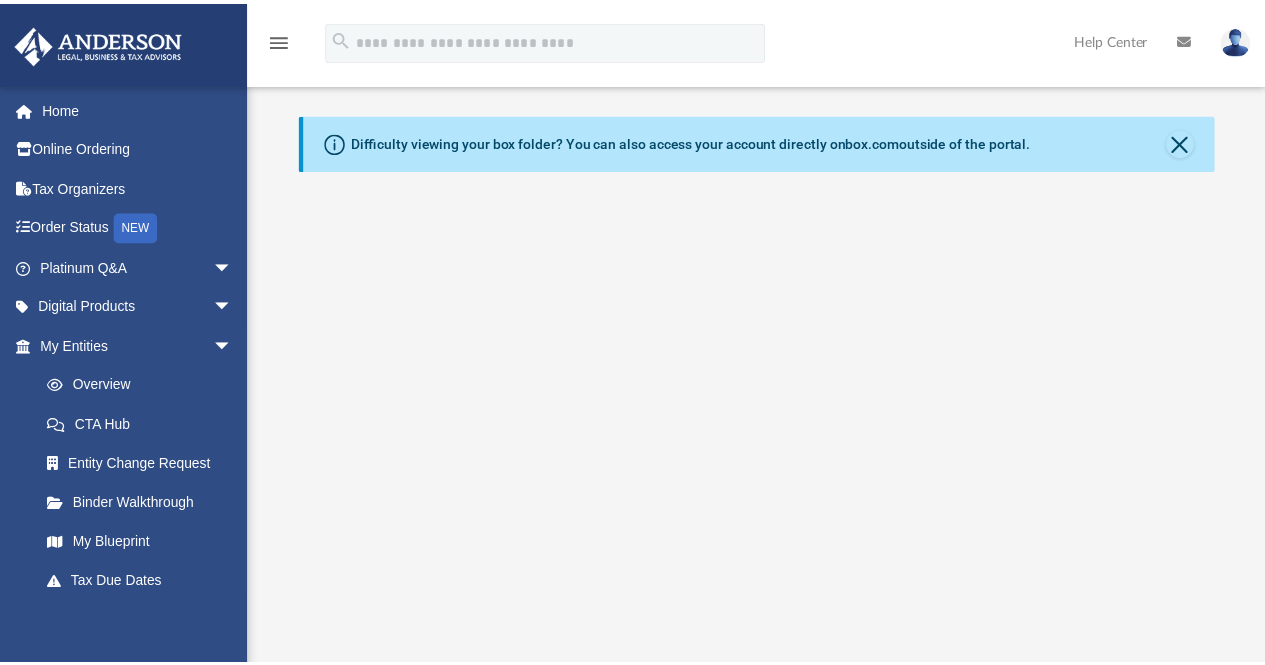 scroll, scrollTop: 0, scrollLeft: 0, axis: both 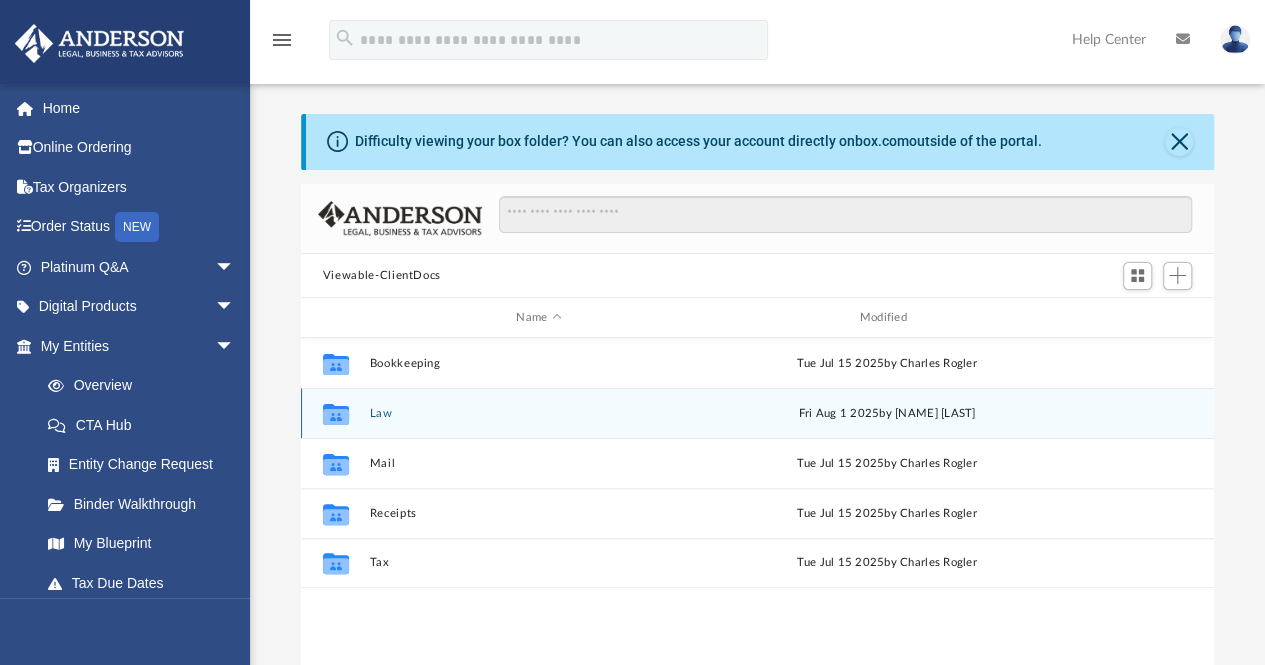 click on "Law" at bounding box center (538, 413) 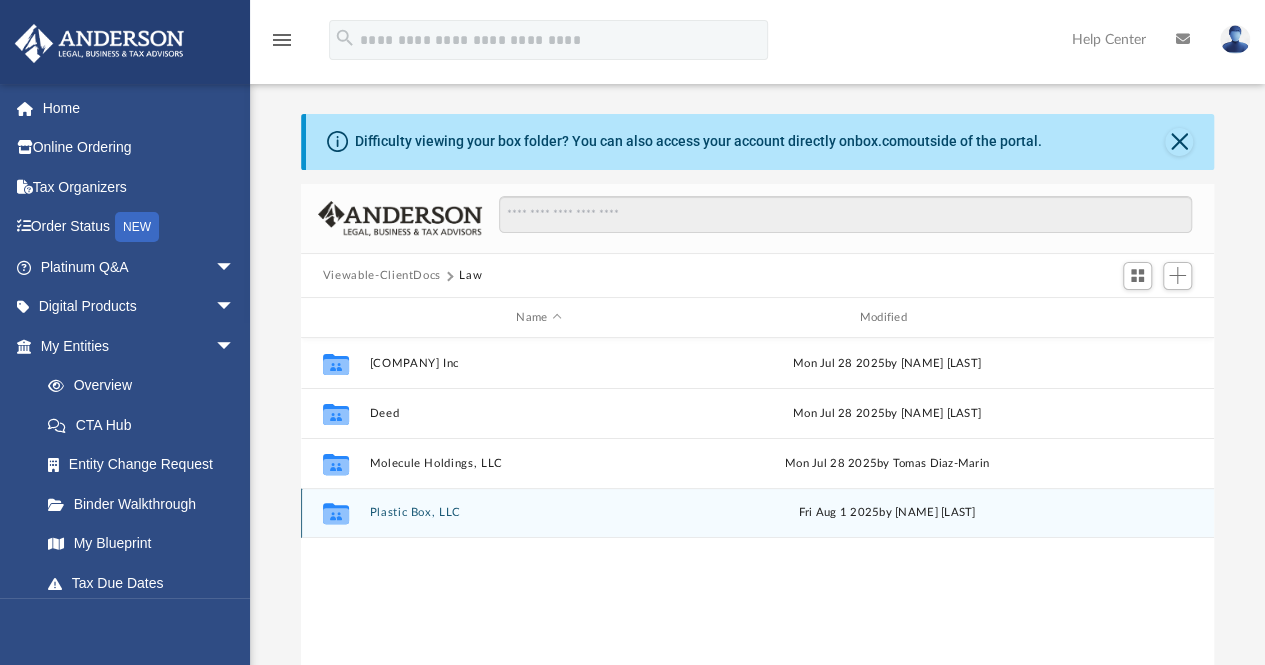 click on "Plastic Box, LLC" at bounding box center [538, 513] 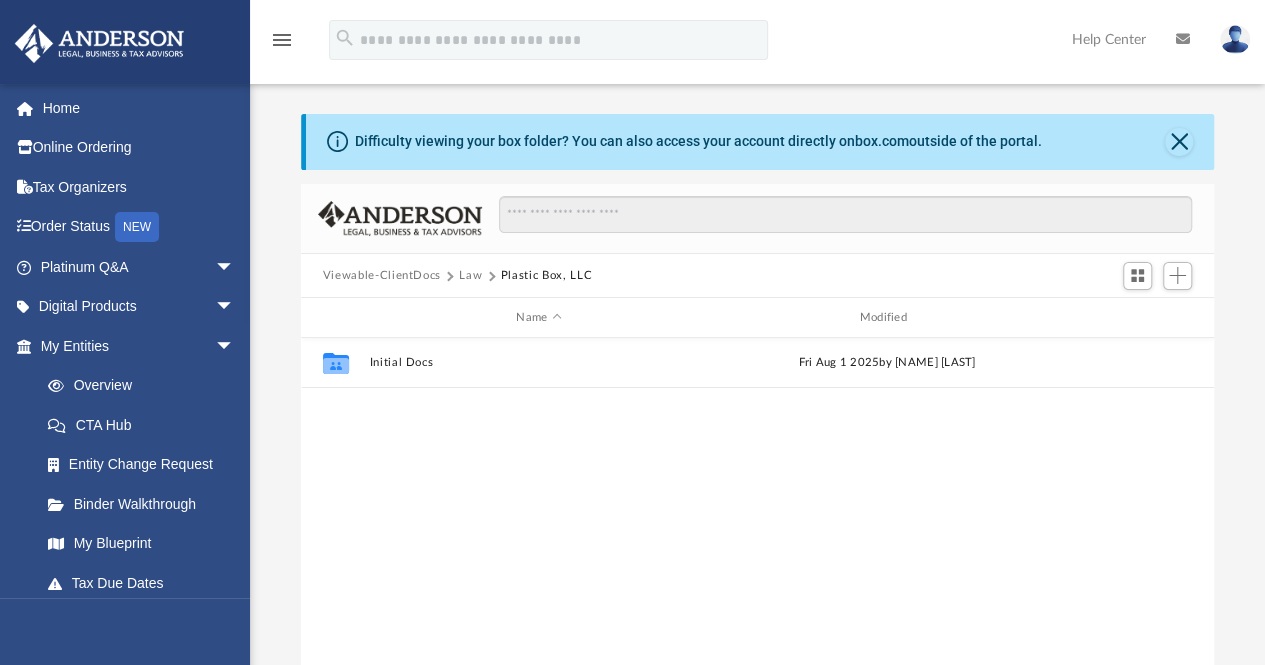 click at bounding box center [490, 276] 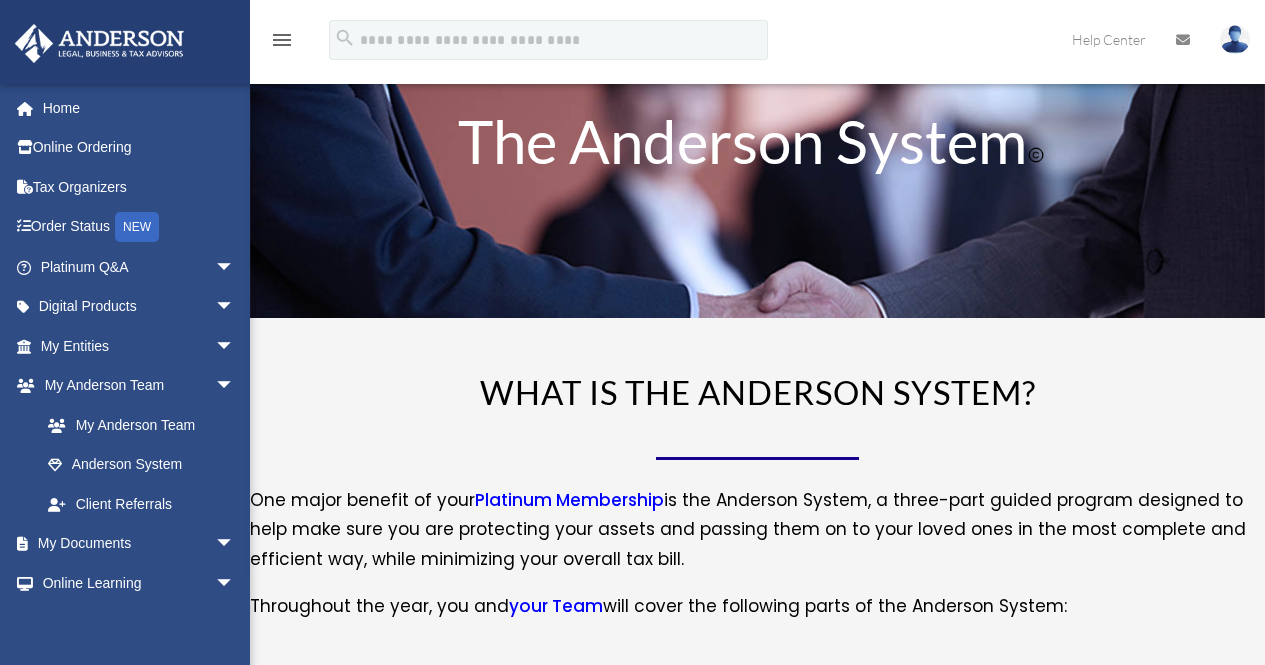 scroll, scrollTop: 0, scrollLeft: 0, axis: both 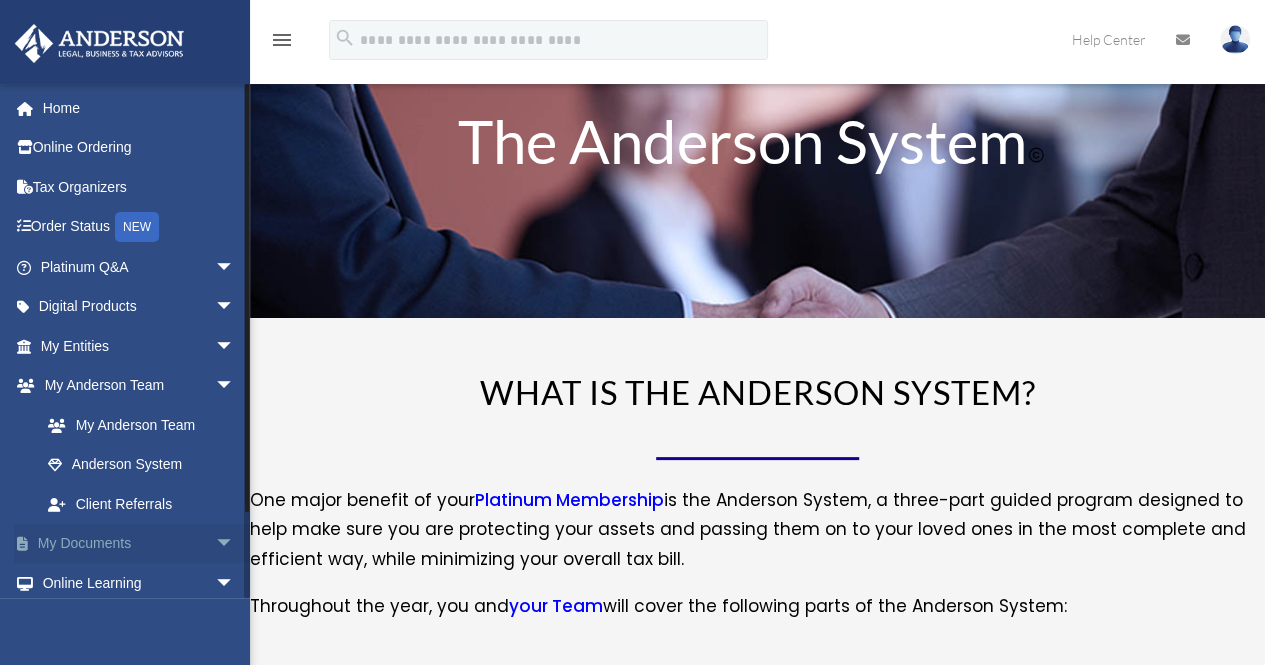 click on "arrow_drop_down" at bounding box center (235, 544) 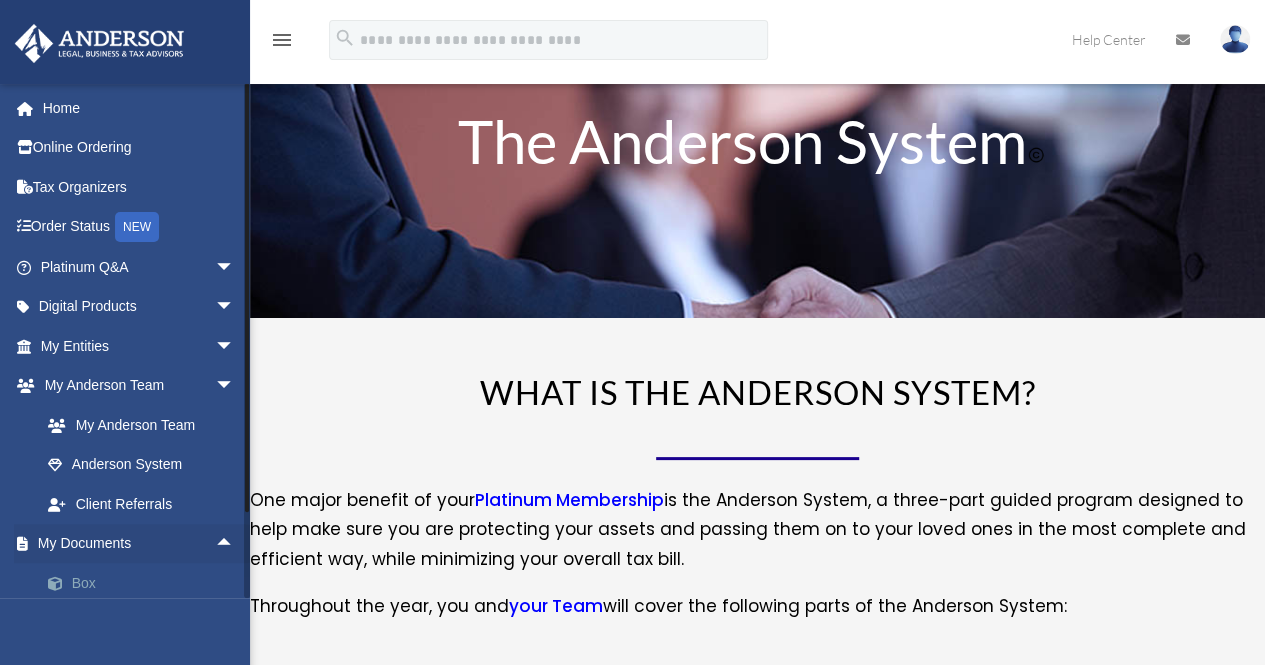click on "Box" at bounding box center (146, 583) 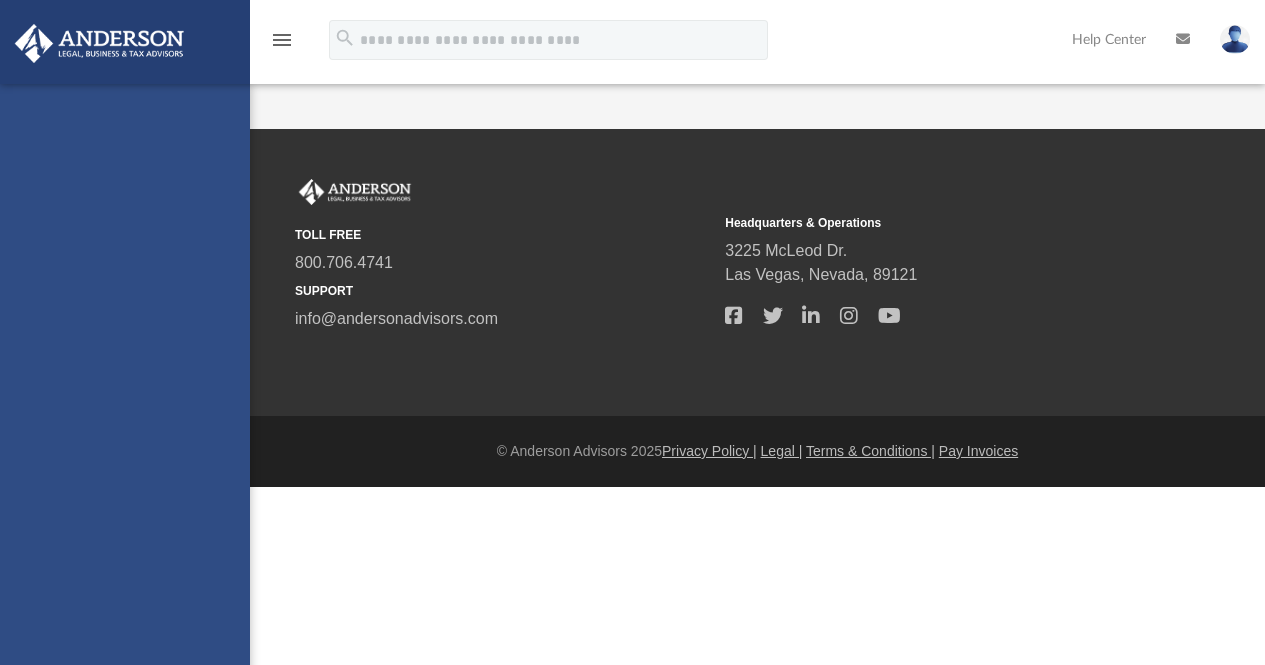 scroll, scrollTop: 0, scrollLeft: 0, axis: both 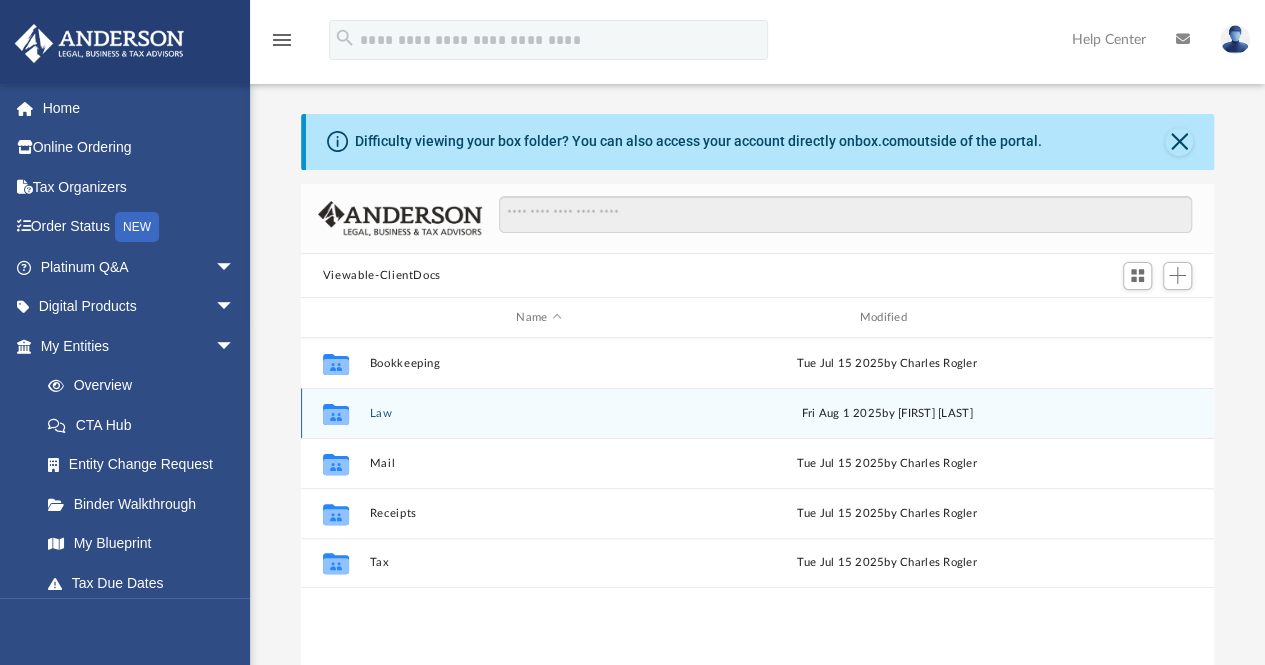 click on "Law" at bounding box center (538, 413) 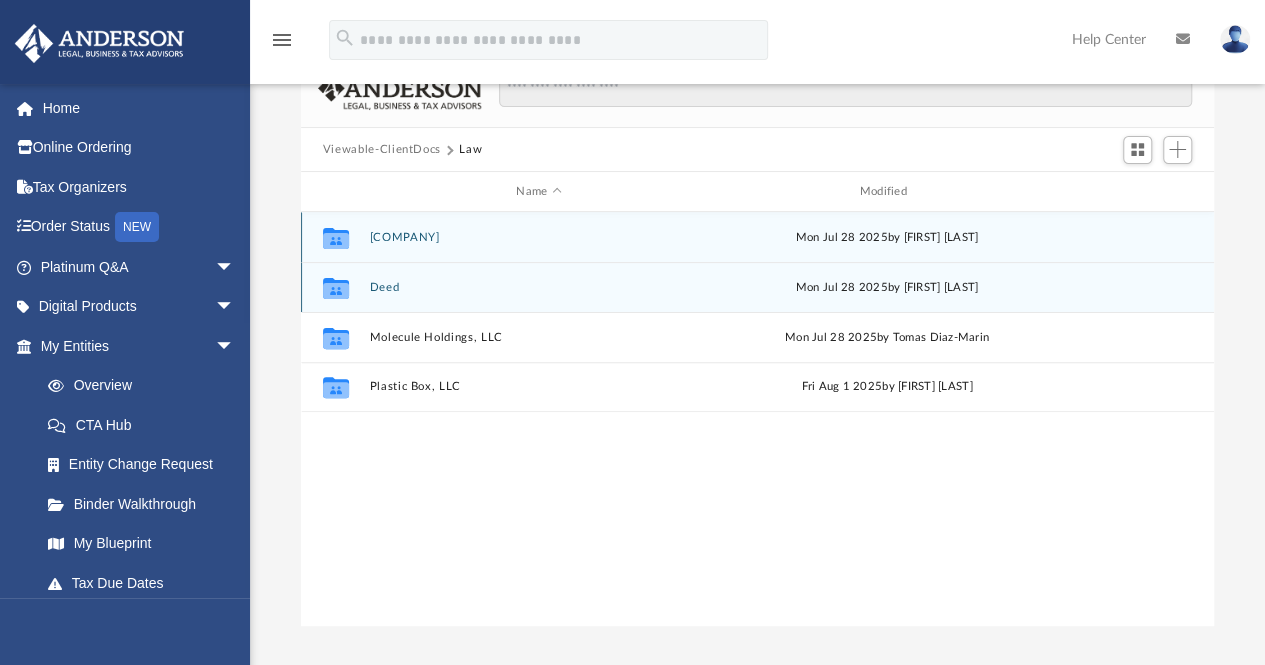 scroll, scrollTop: 127, scrollLeft: 0, axis: vertical 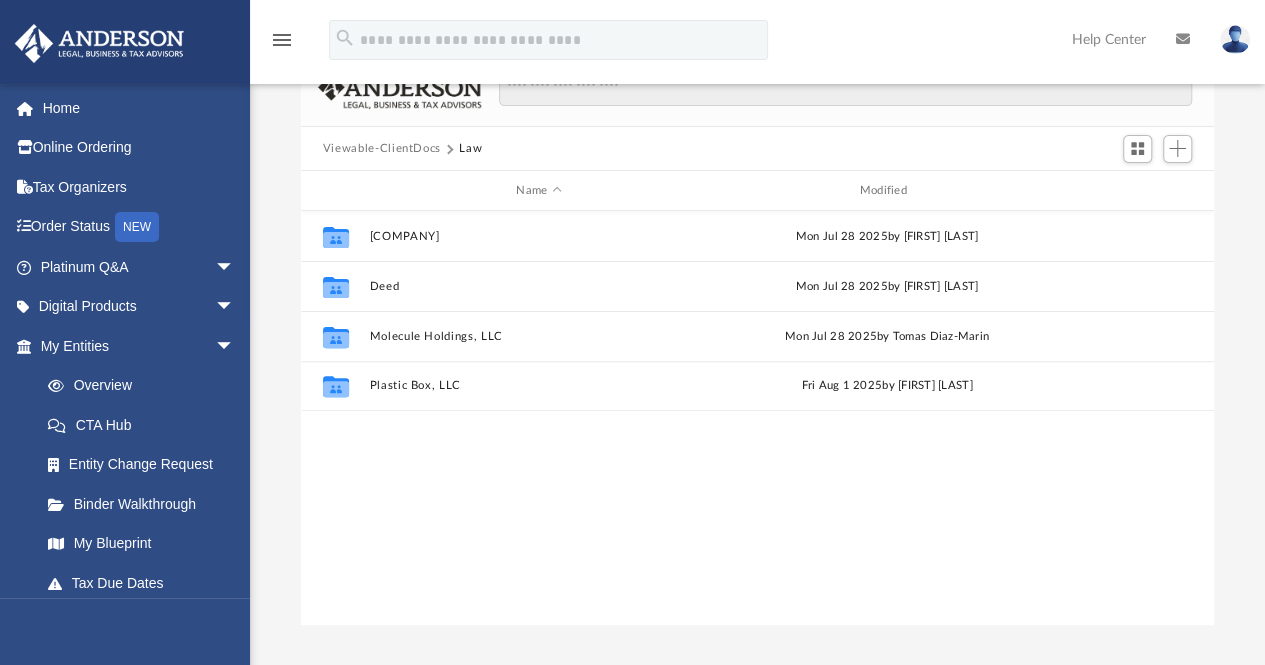click on "Collaborated Folder Alisha B Inc Mon Jul 28 2025  by [FIRST] [LAST] Collaborated Folder Deed Mon Jul 28 2025  by [FIRST] [LAST] Collaborated Folder Molecule Holdings, LLC Mon Jul 28 2025  by [FIRST] [LAST] Collaborated Folder Plastic Box, LLC Fri Aug 1 2025  by [FIRST] [LAST]" at bounding box center (757, 418) 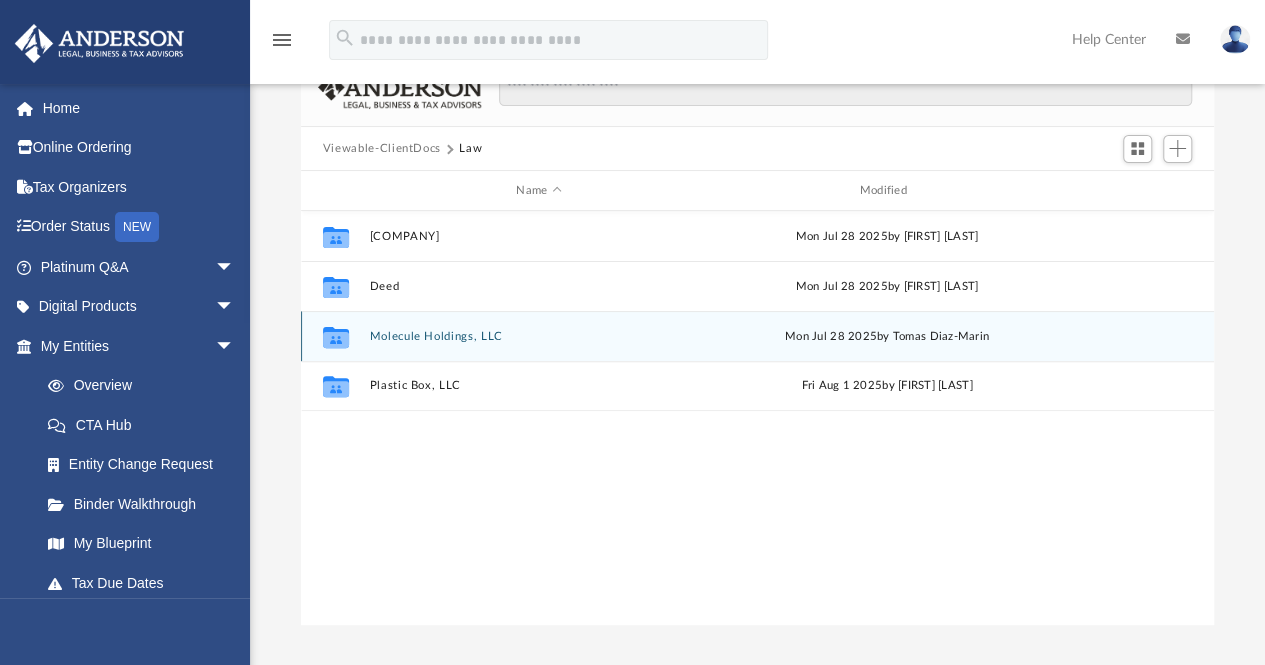 click on "Molecule Holdings, LLC" at bounding box center [538, 336] 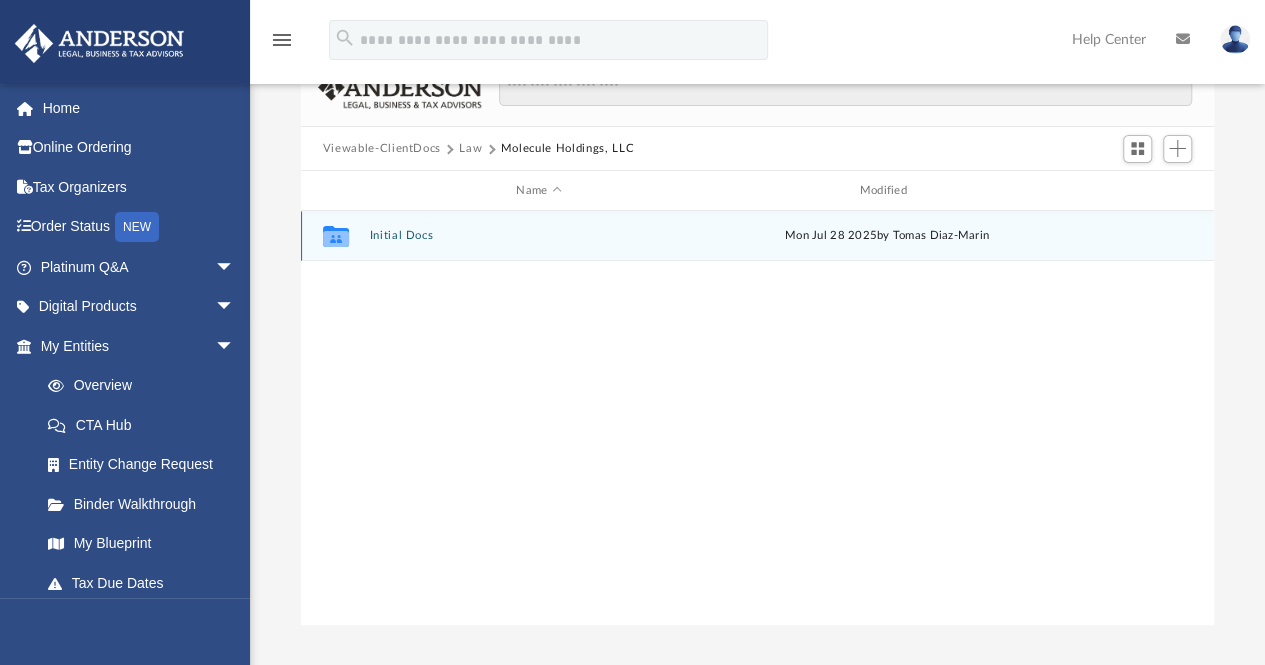 click on "Initial Docs" at bounding box center (538, 236) 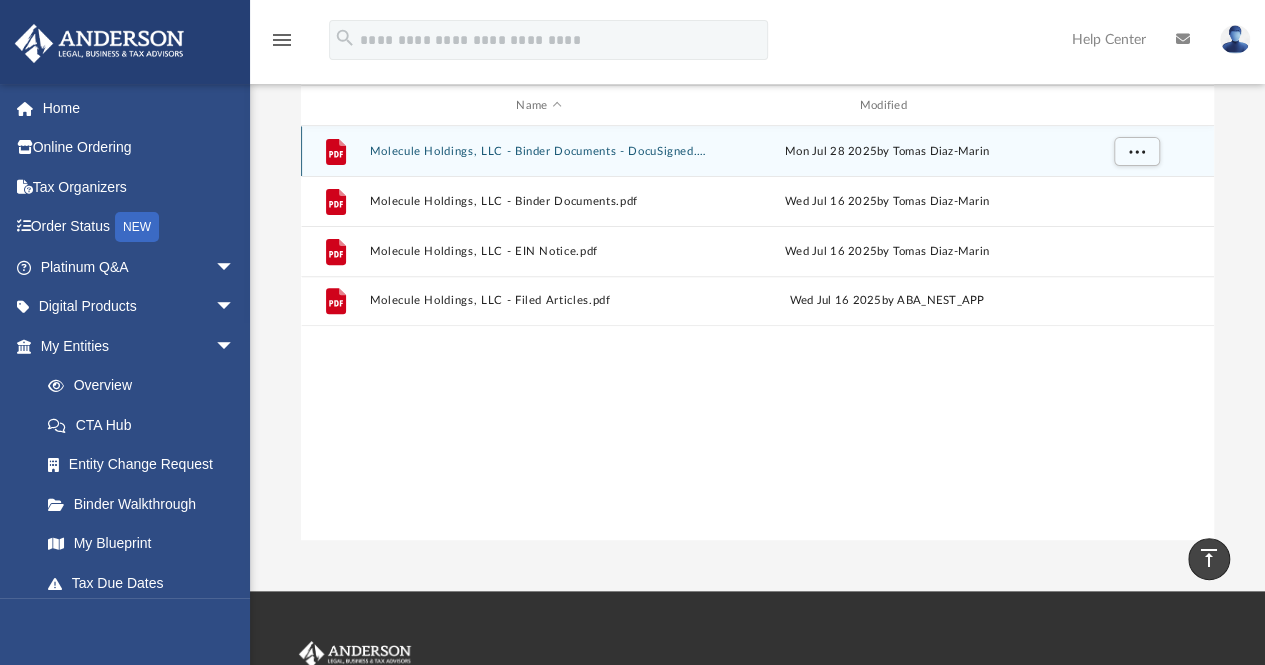 scroll, scrollTop: 0, scrollLeft: 0, axis: both 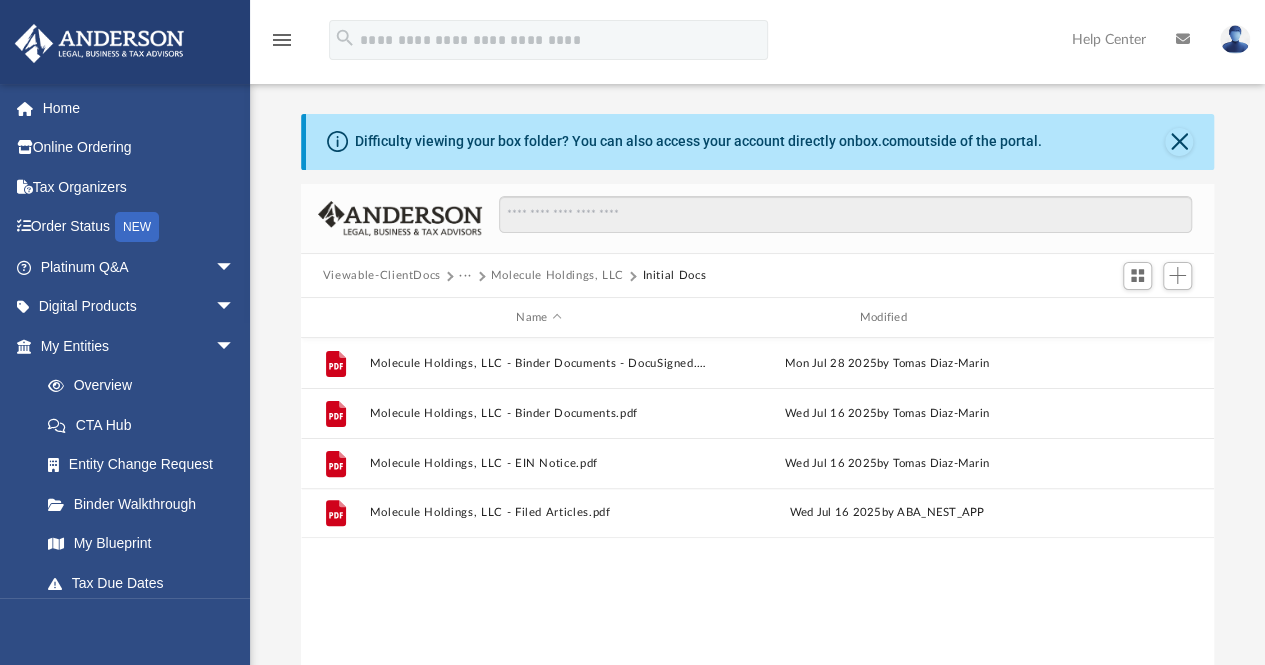 click on "Viewable-ClientDocs" at bounding box center [382, 276] 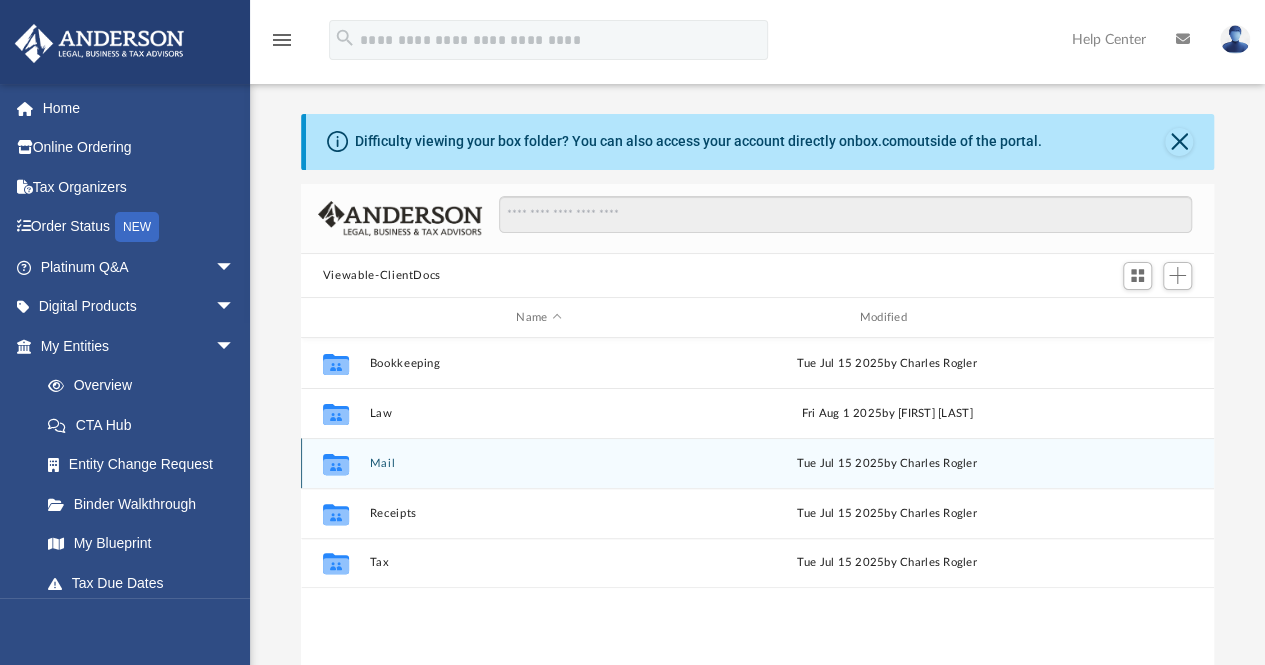 click on "Mail" at bounding box center (538, 463) 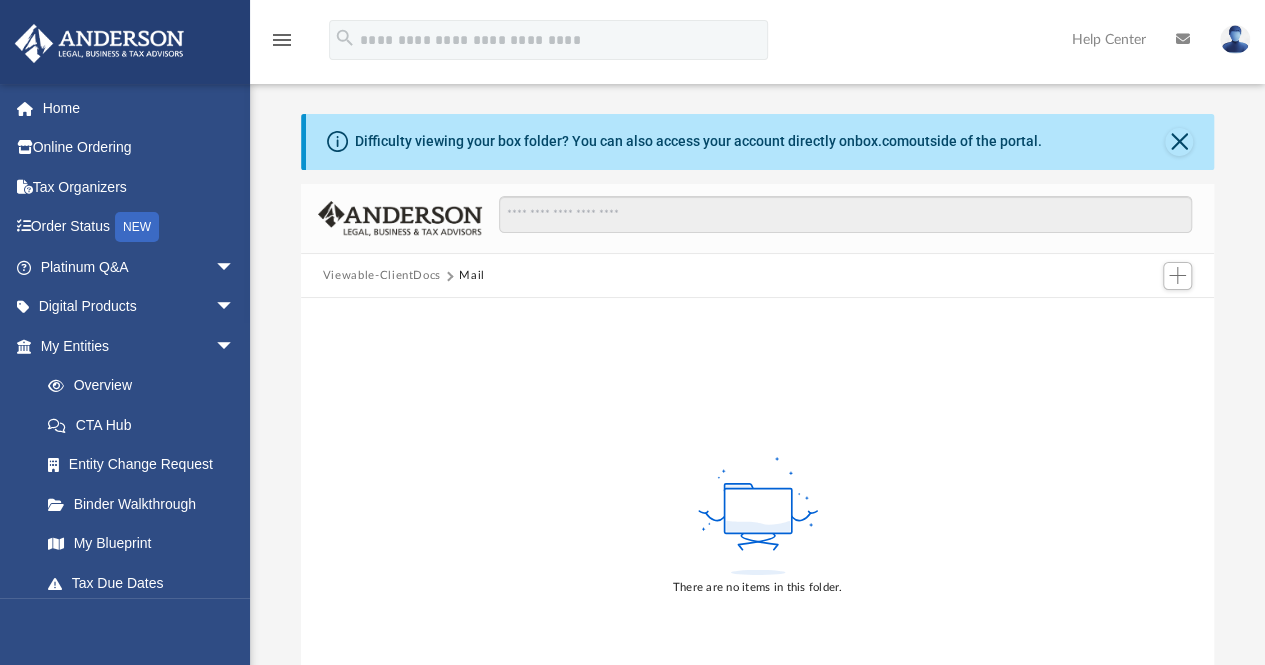 click on "Viewable-ClientDocs" at bounding box center (382, 276) 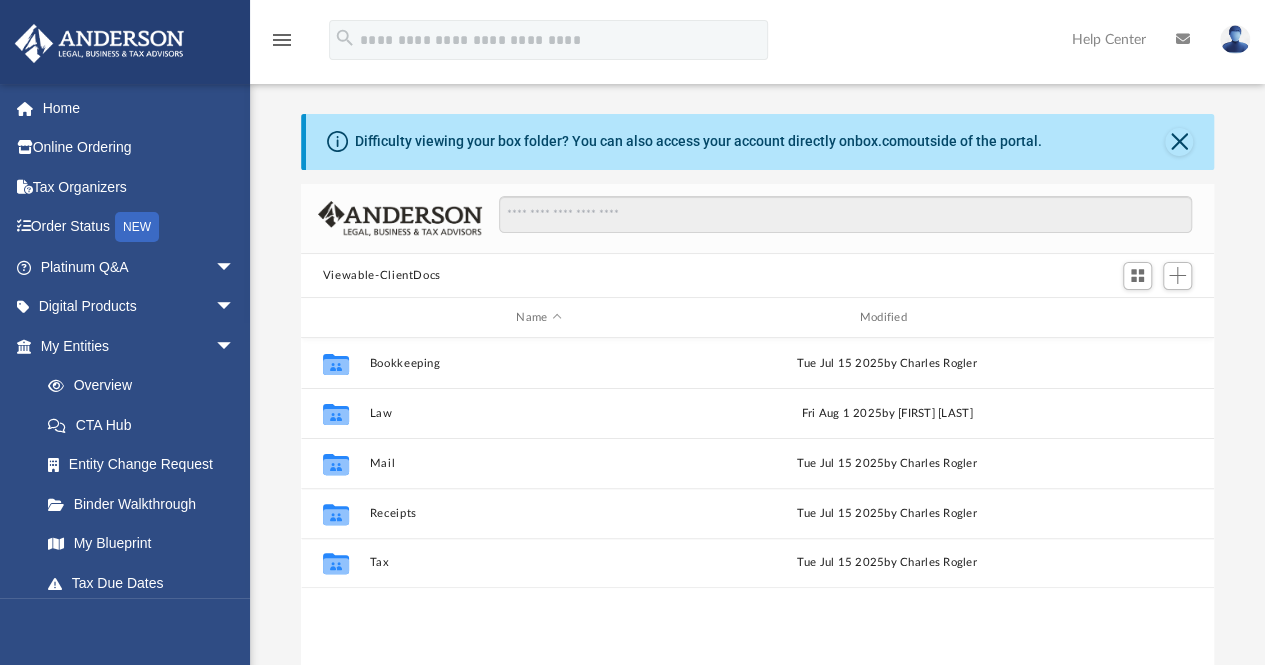 scroll, scrollTop: 16, scrollLeft: 16, axis: both 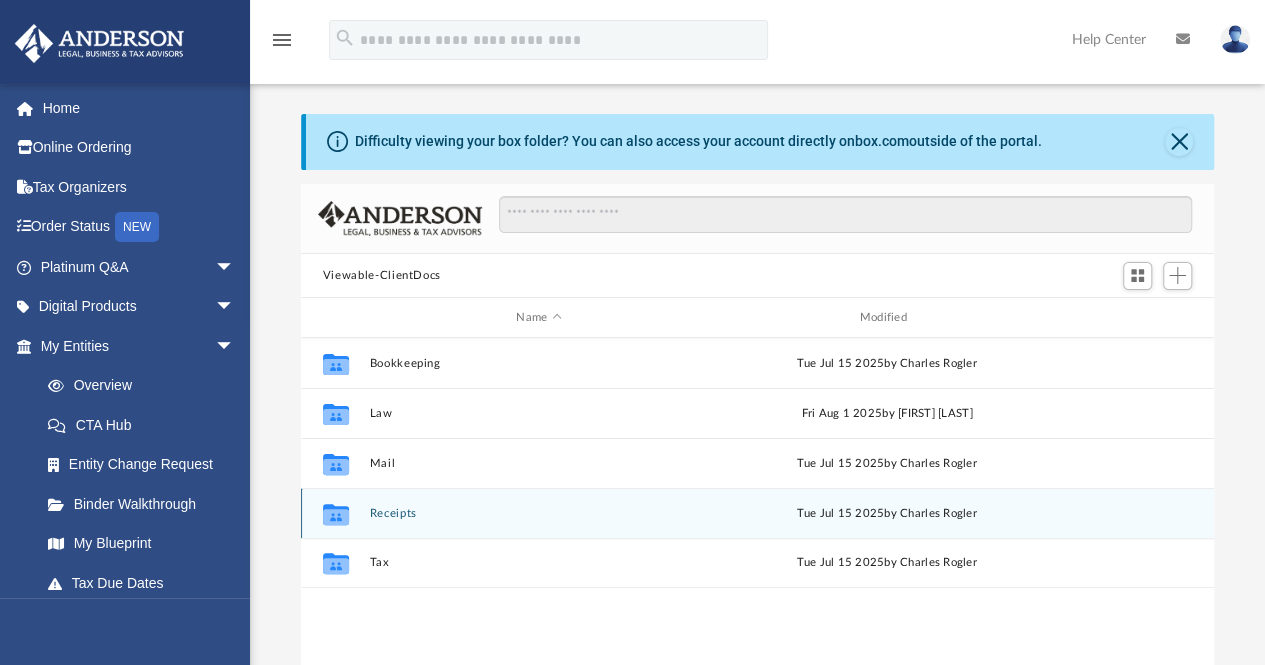 click on "Receipts" at bounding box center (538, 513) 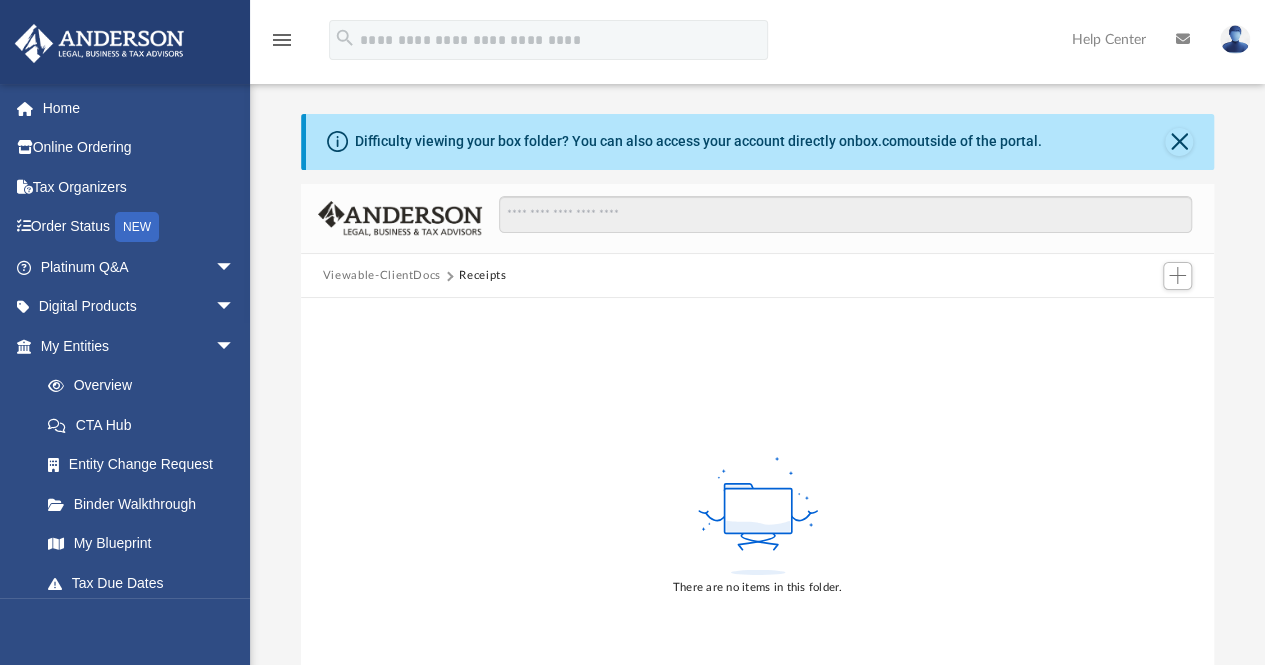 click on "Viewable-ClientDocs" at bounding box center (382, 276) 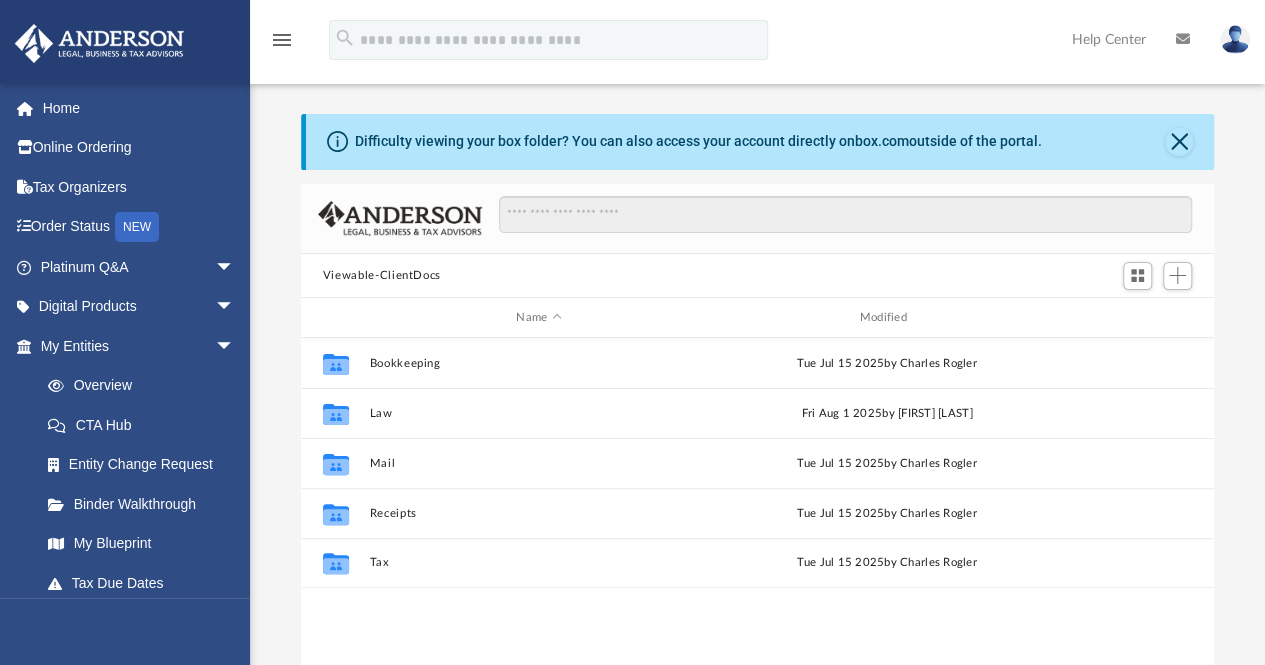 scroll, scrollTop: 16, scrollLeft: 16, axis: both 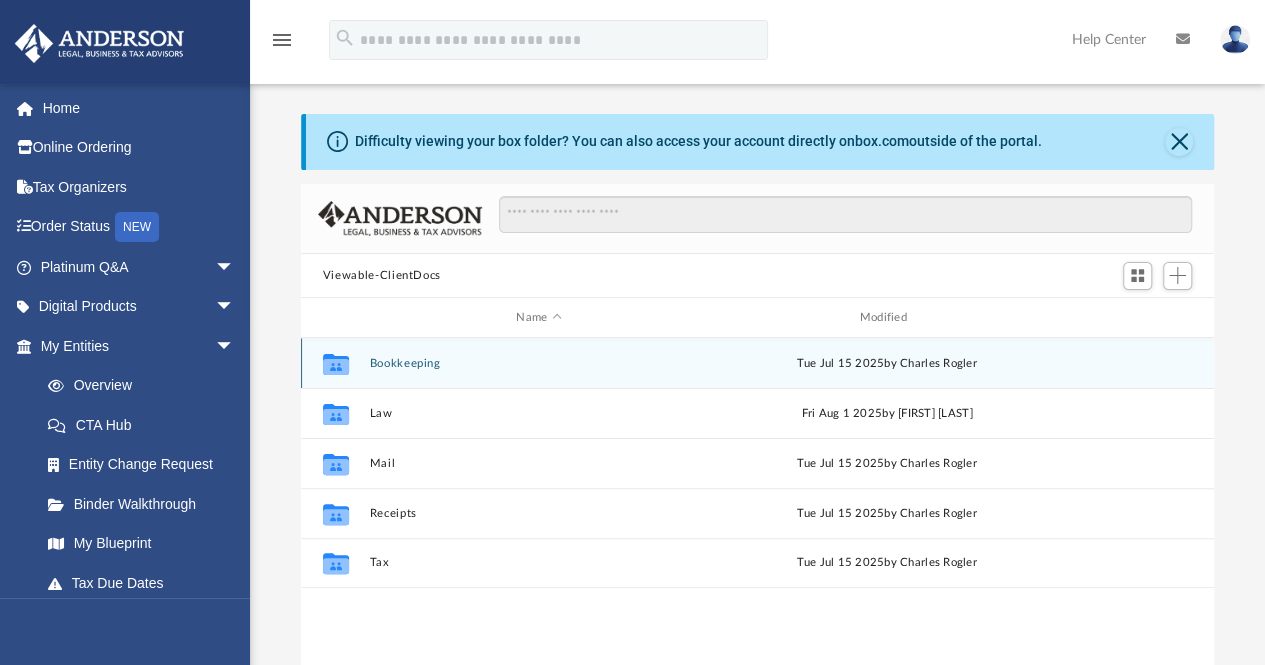 click on "Bookkeeping" at bounding box center [538, 363] 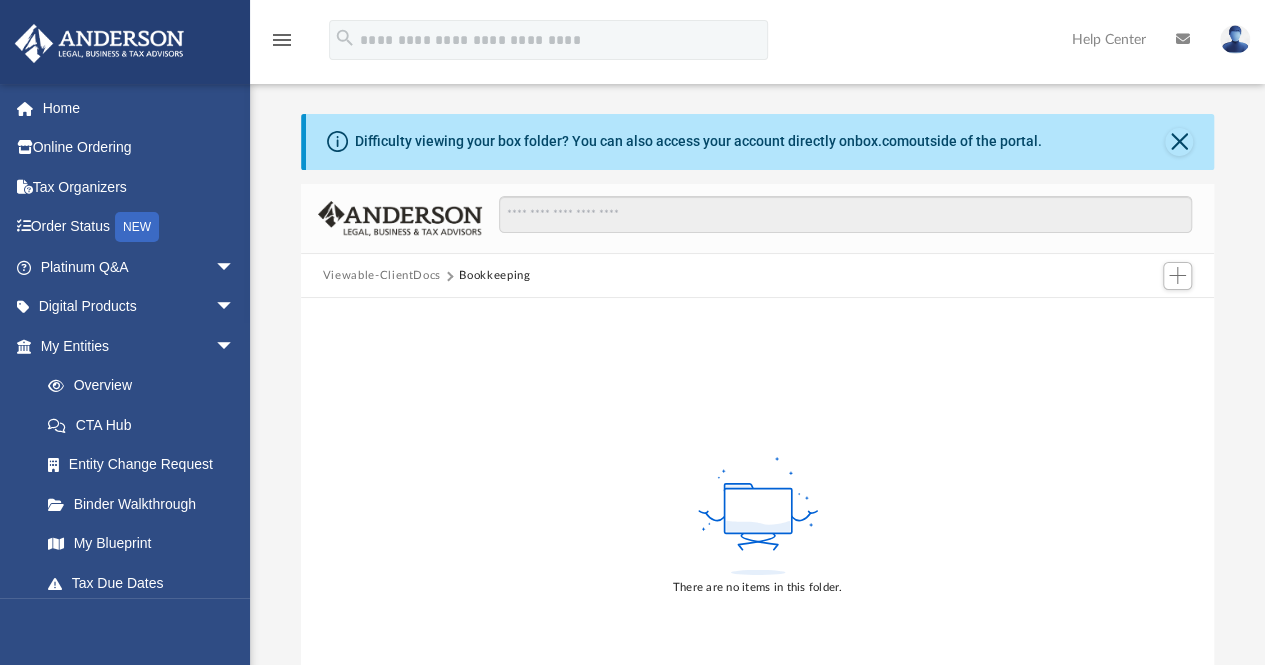 click on "Viewable-ClientDocs" at bounding box center [382, 276] 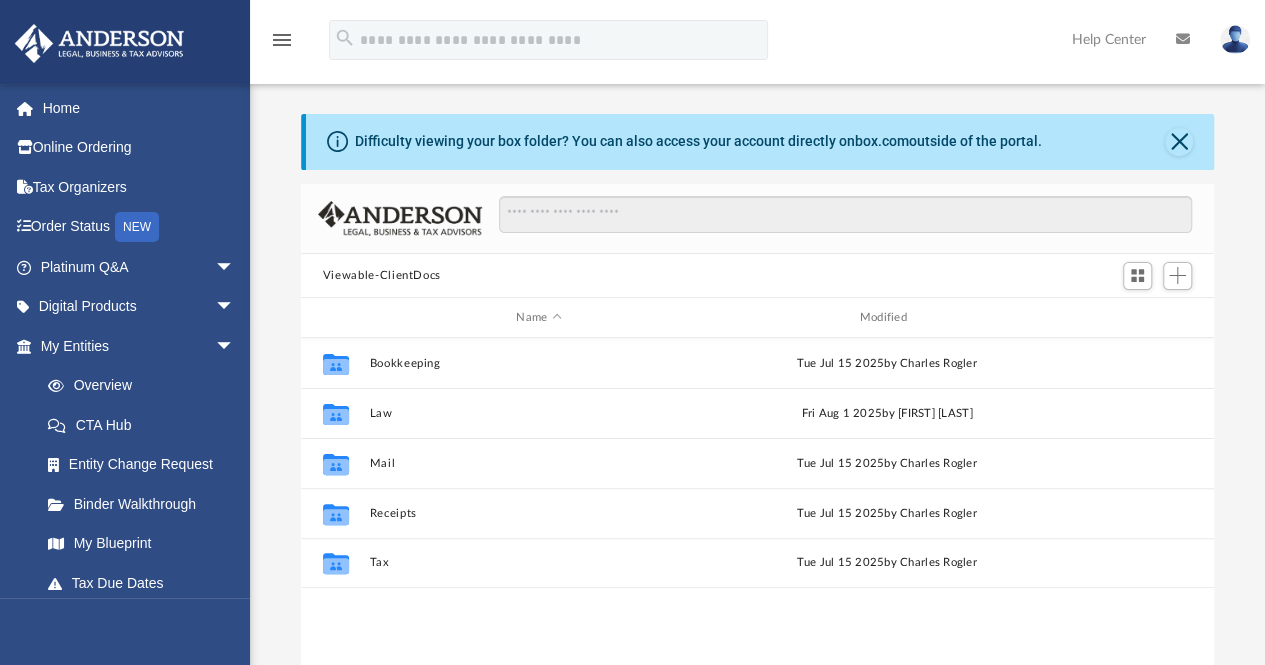 scroll, scrollTop: 16, scrollLeft: 16, axis: both 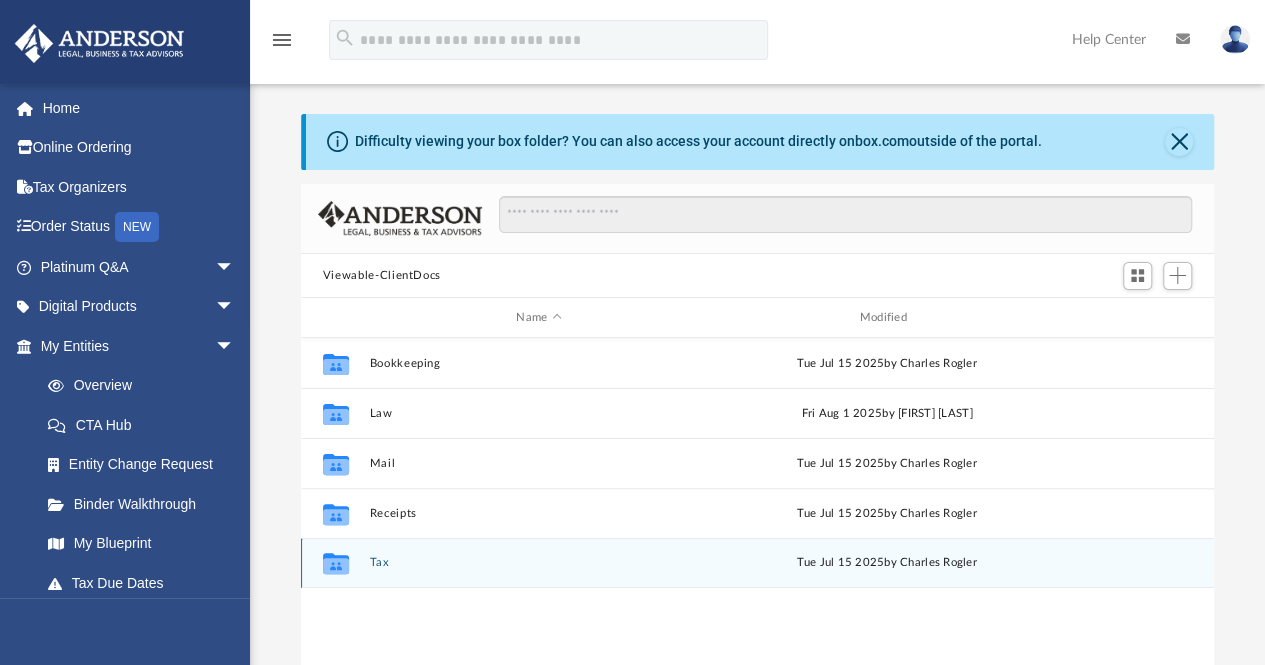 click on "Collaborated Folder" at bounding box center (336, 563) 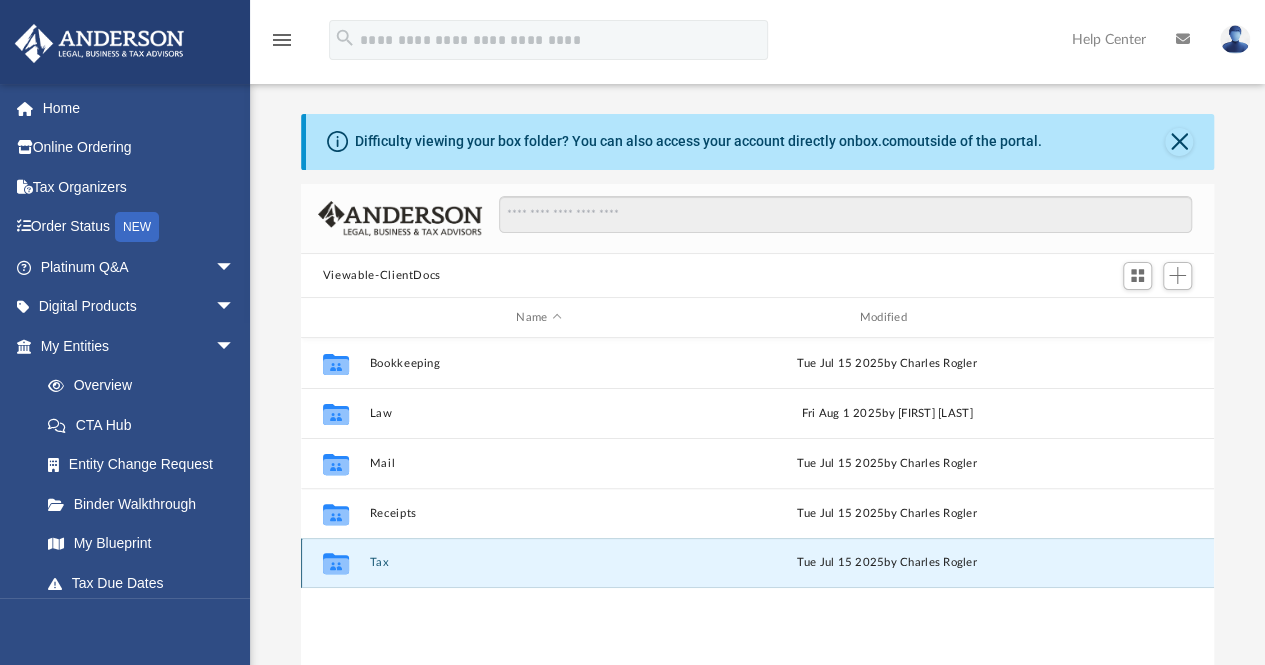 click on "Tax" at bounding box center (538, 563) 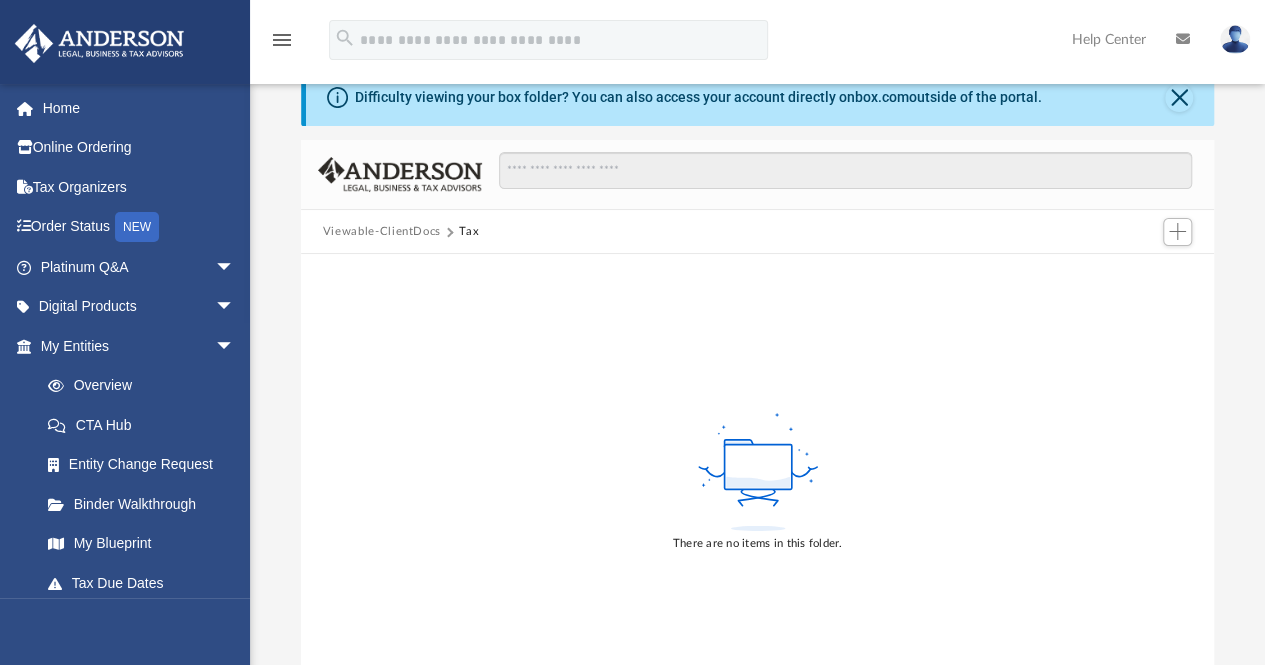 scroll, scrollTop: 0, scrollLeft: 0, axis: both 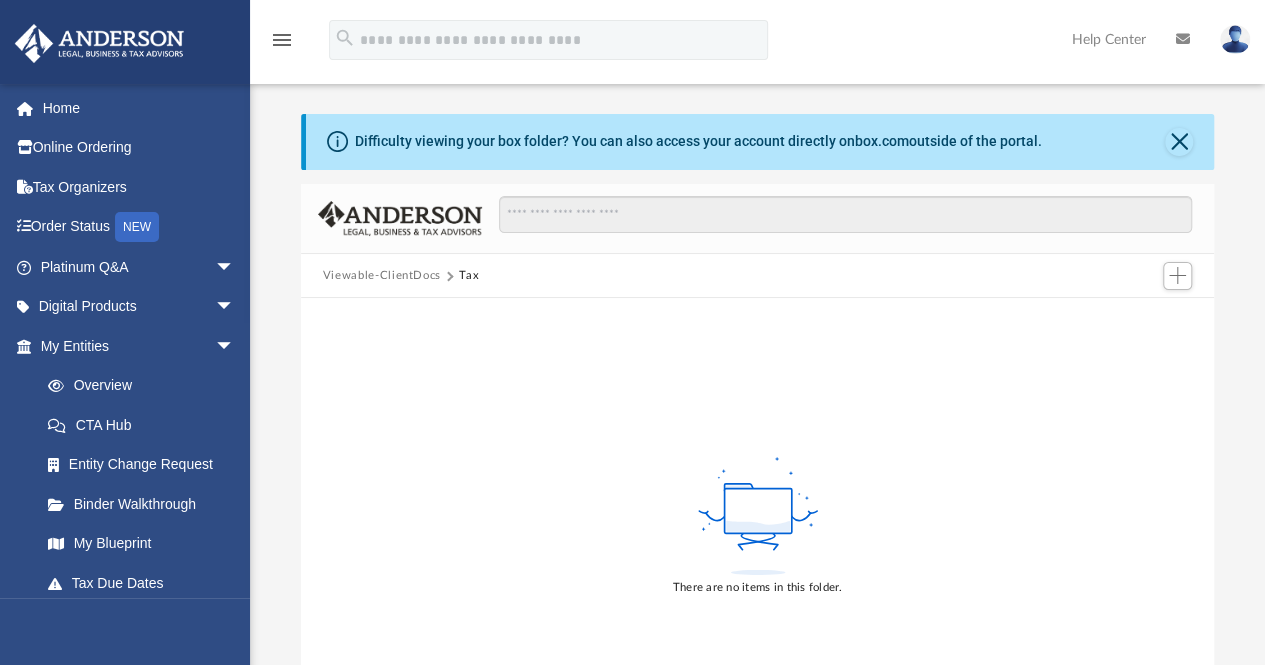 click on "Viewable-ClientDocs" at bounding box center (382, 276) 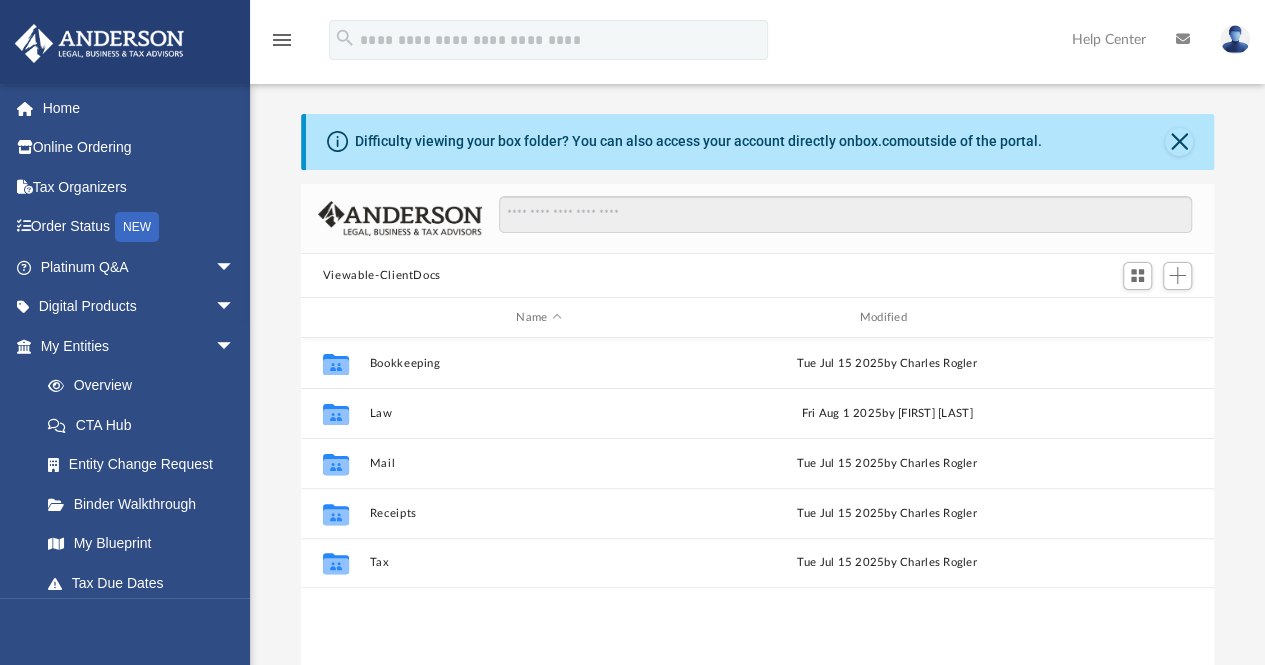 scroll, scrollTop: 16, scrollLeft: 16, axis: both 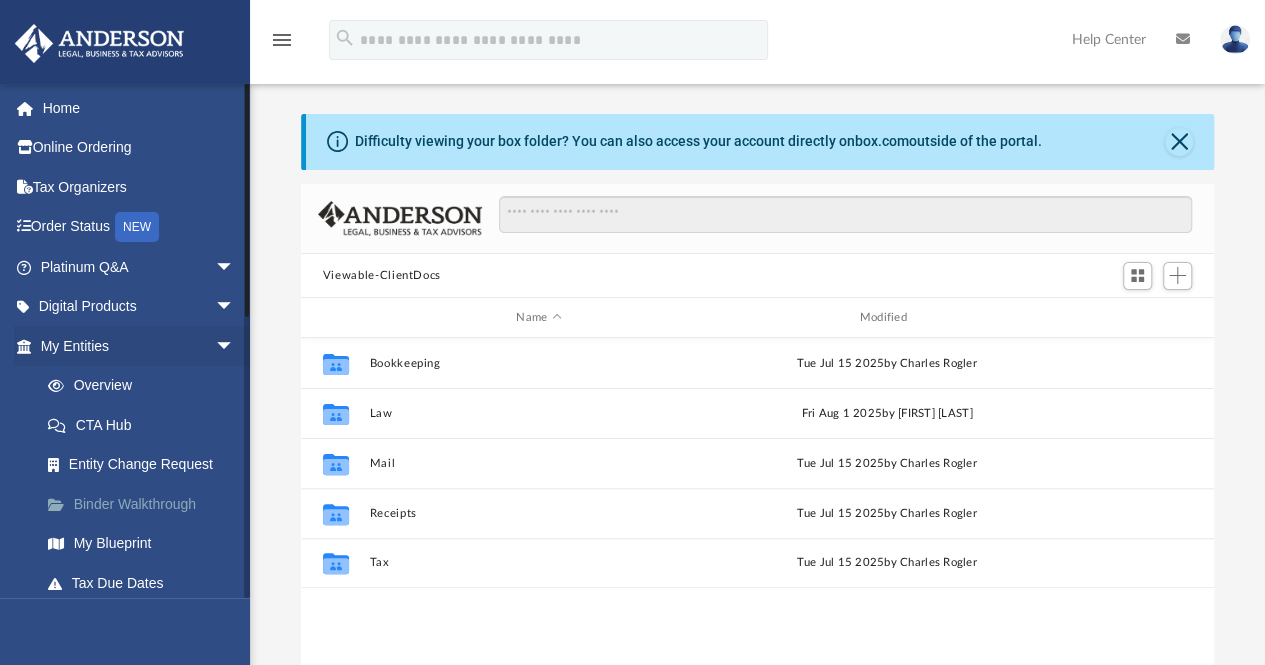 click on "Binder Walkthrough" at bounding box center (146, 504) 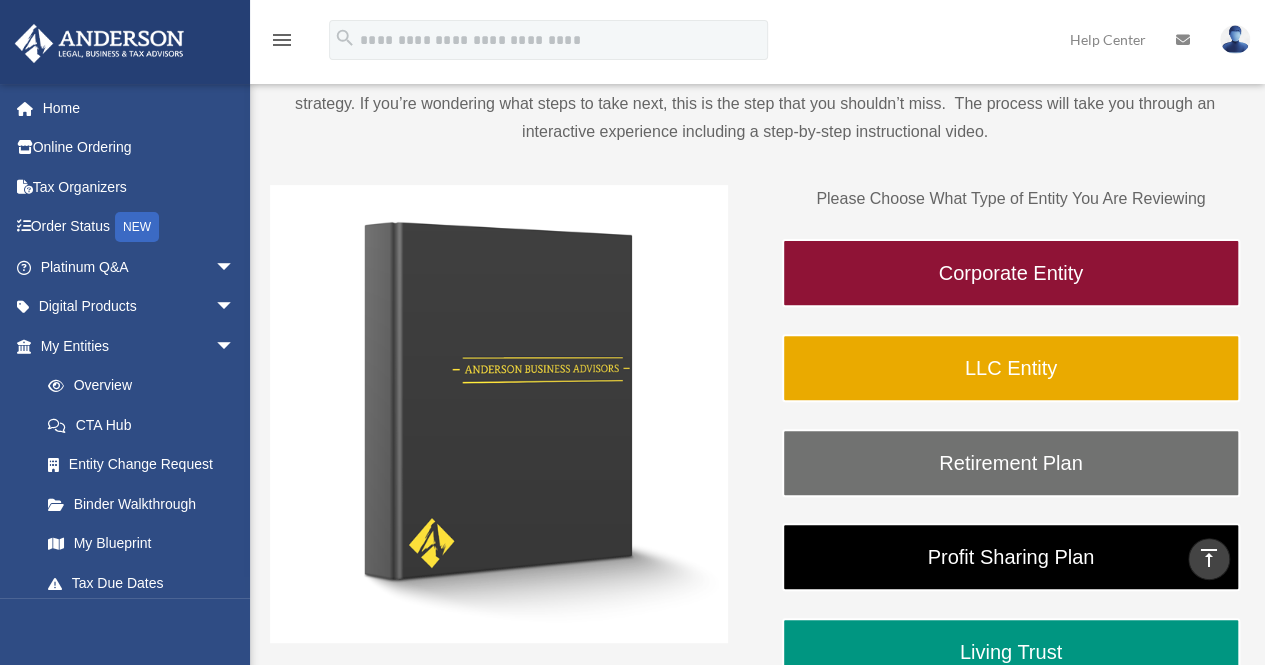 scroll, scrollTop: 178, scrollLeft: 0, axis: vertical 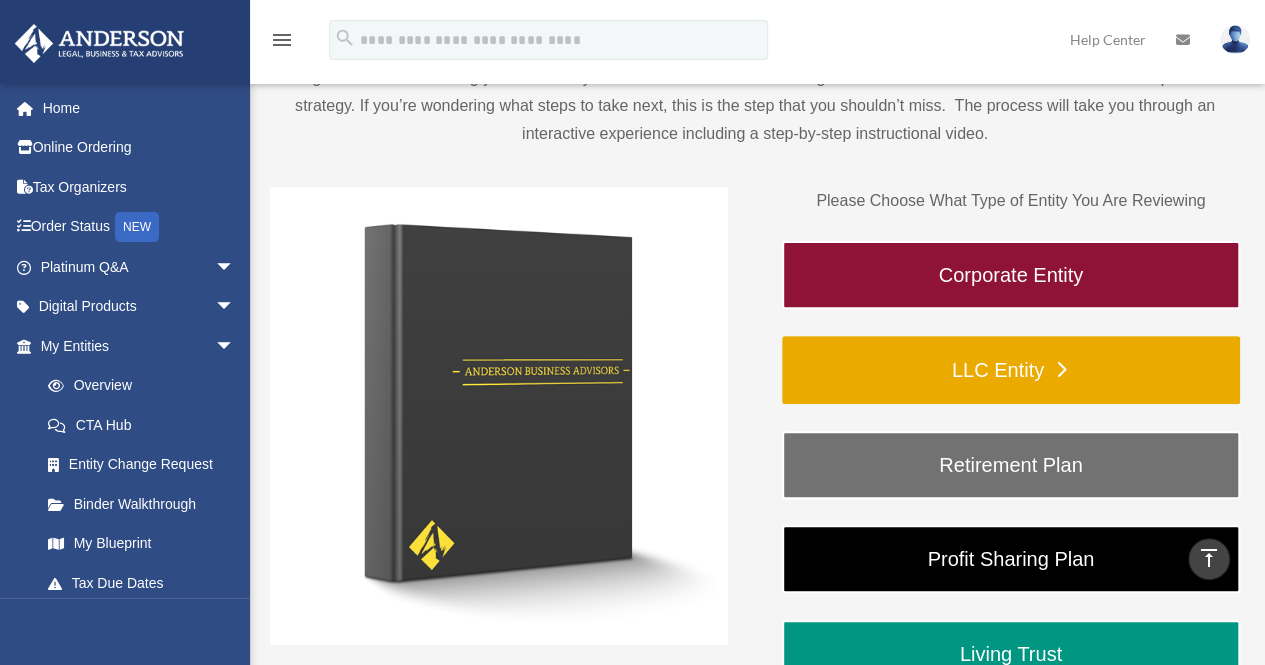 click on "LLC Entity" at bounding box center (1011, 370) 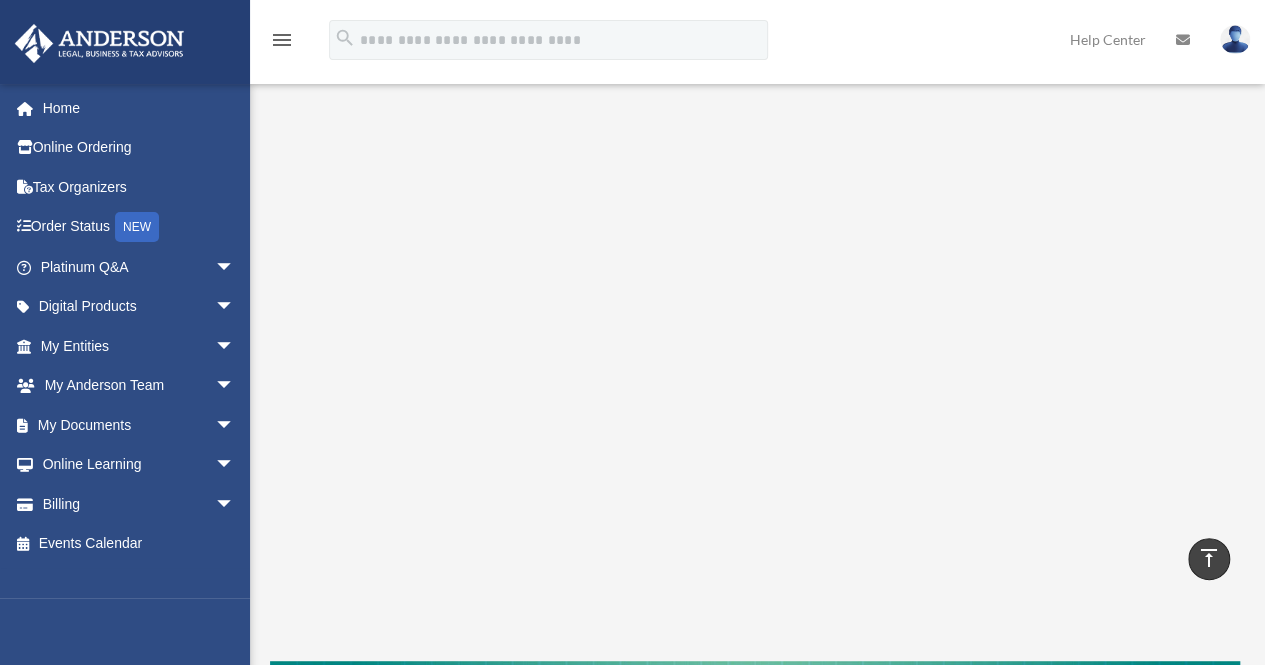 scroll, scrollTop: 54, scrollLeft: 0, axis: vertical 